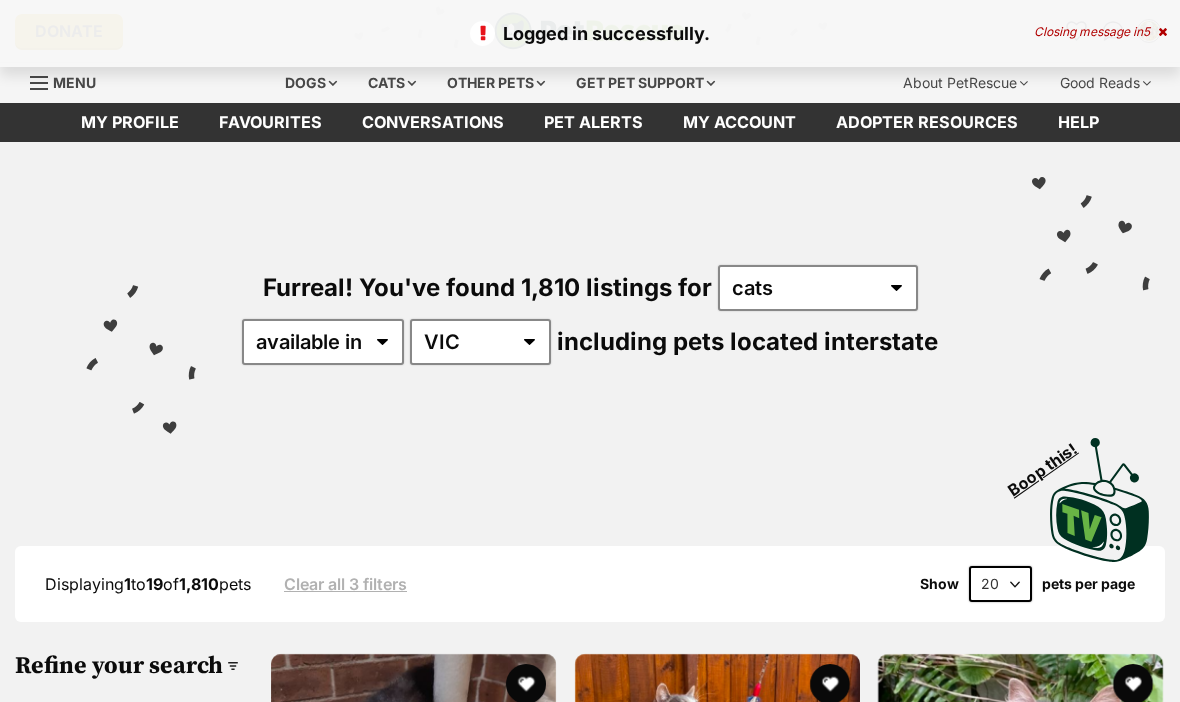 scroll, scrollTop: 0, scrollLeft: 0, axis: both 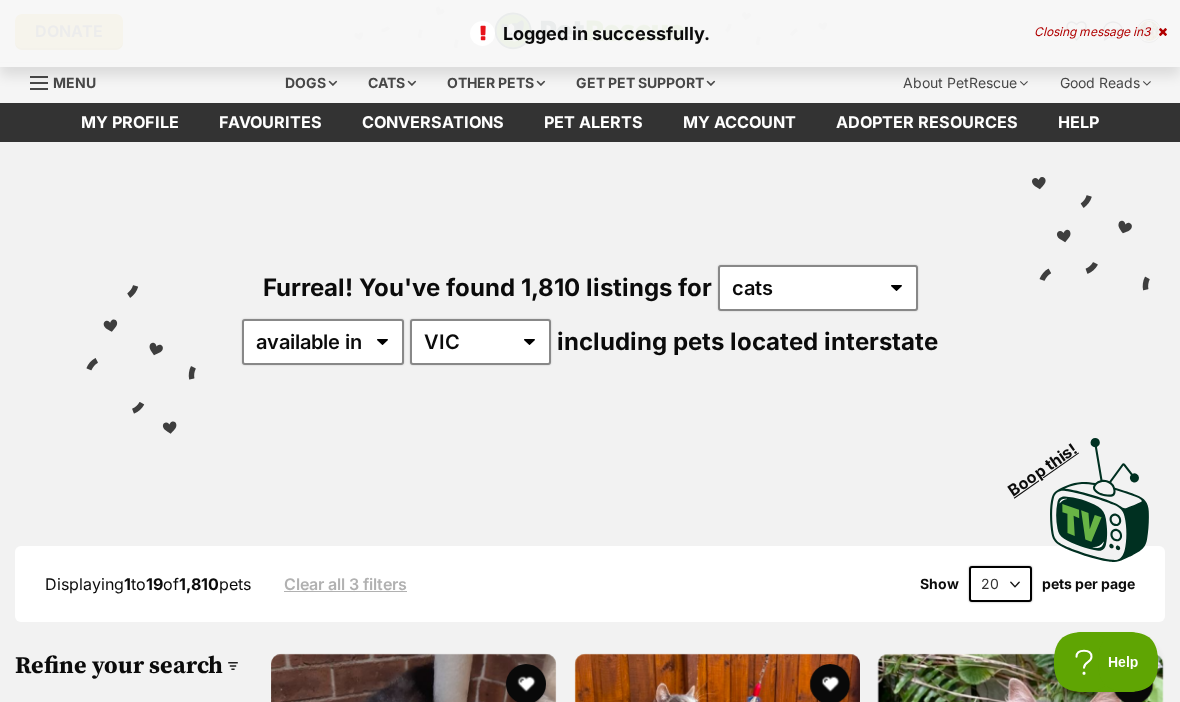 click on "Menu" at bounding box center [70, 81] 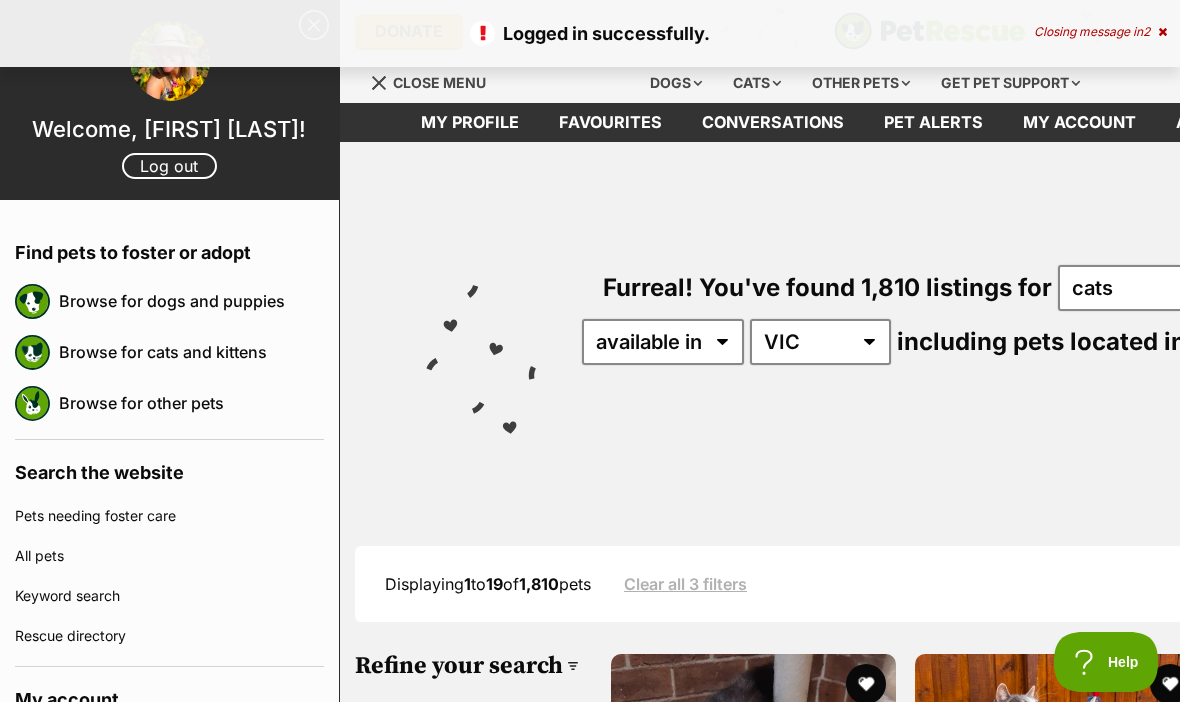 scroll, scrollTop: 0, scrollLeft: 0, axis: both 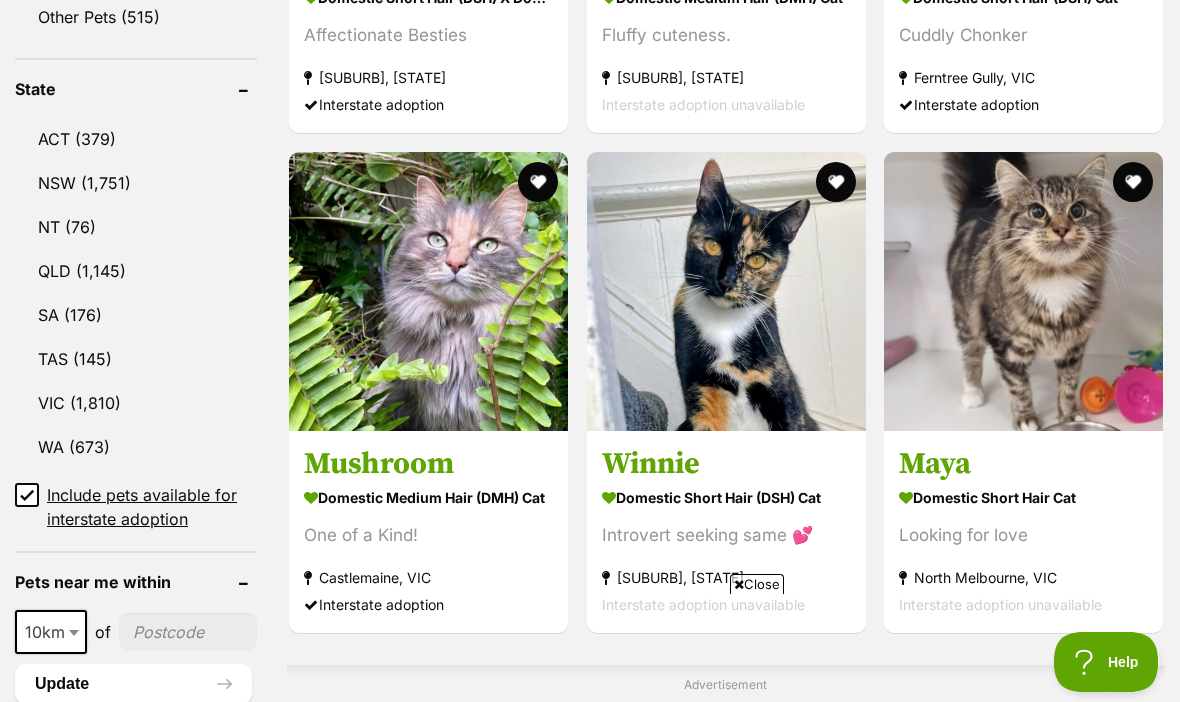 click on "VIC (1,810)" at bounding box center [136, 403] 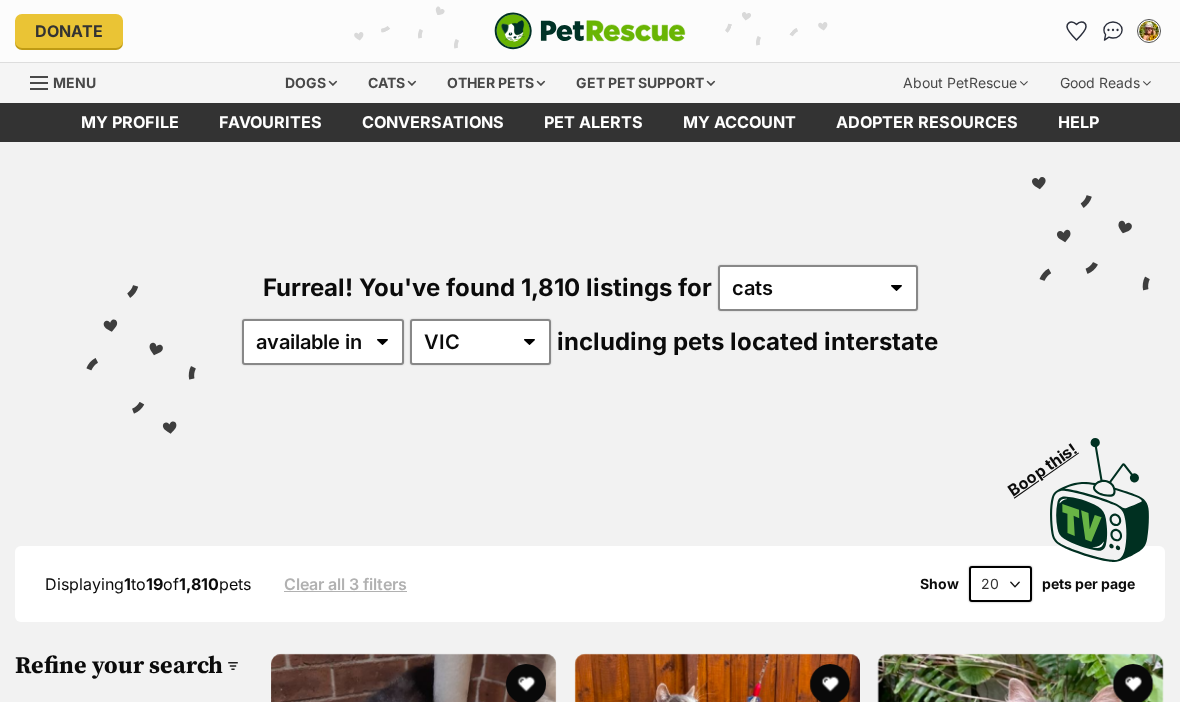 scroll, scrollTop: 57, scrollLeft: 0, axis: vertical 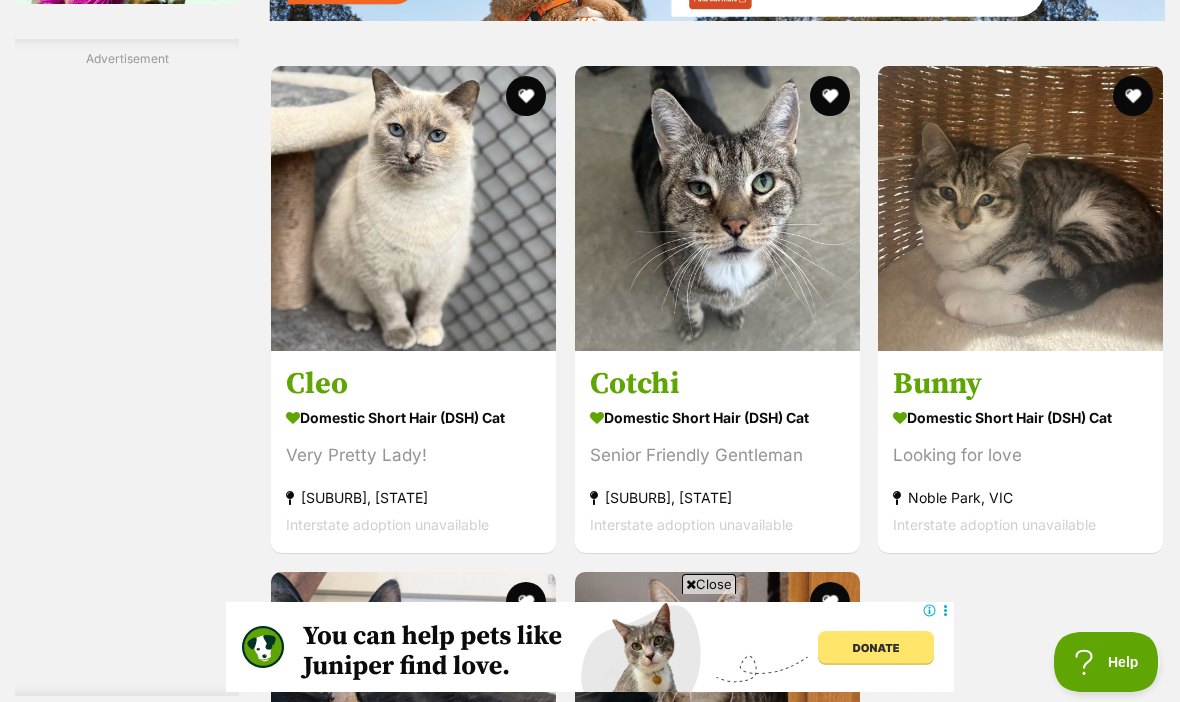 click at bounding box center [413, 208] 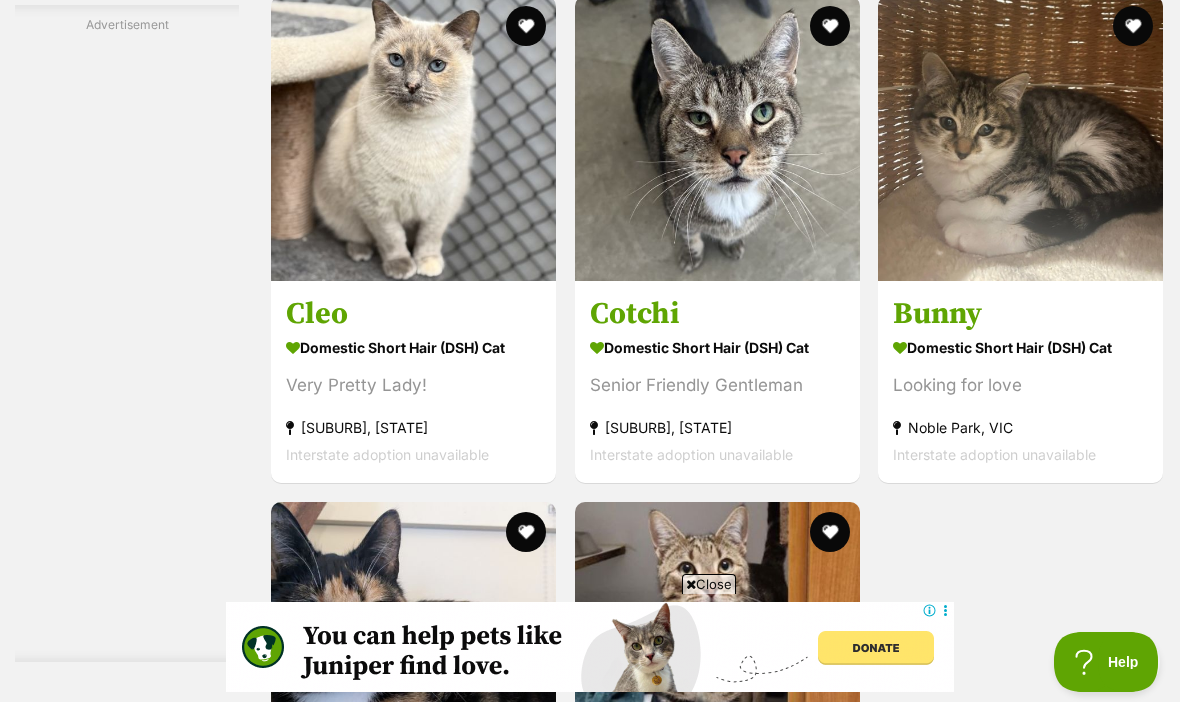 click at bounding box center [590, 647] 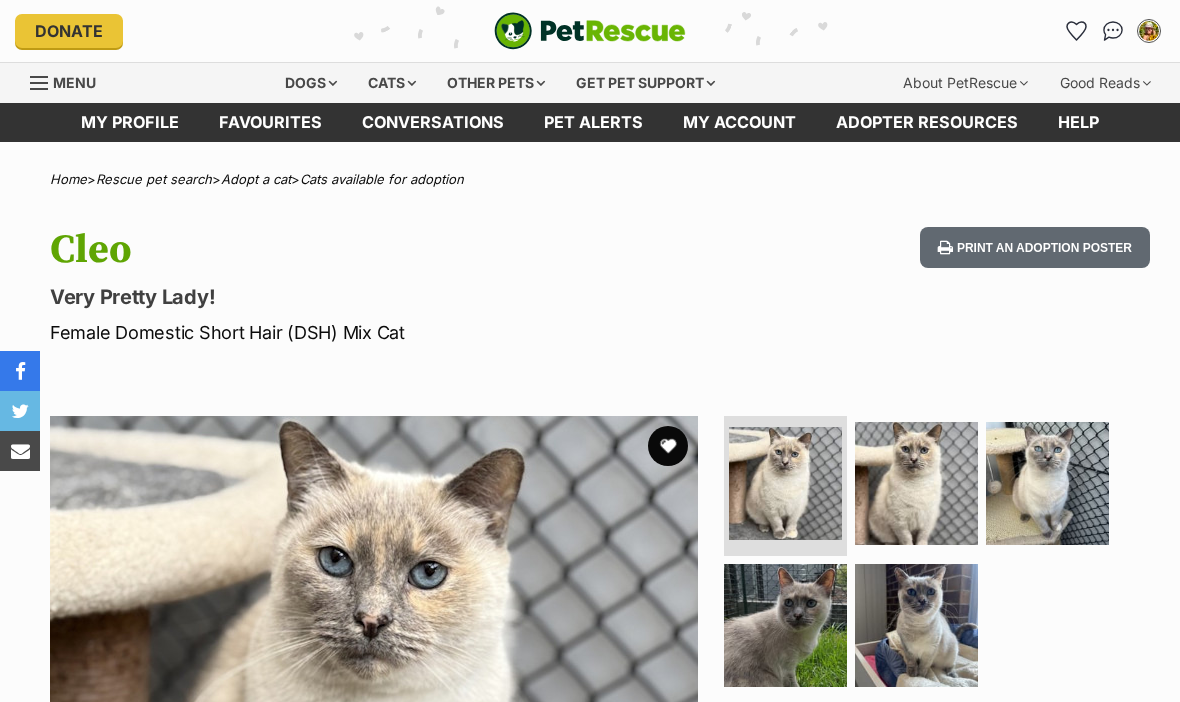 scroll, scrollTop: 0, scrollLeft: 0, axis: both 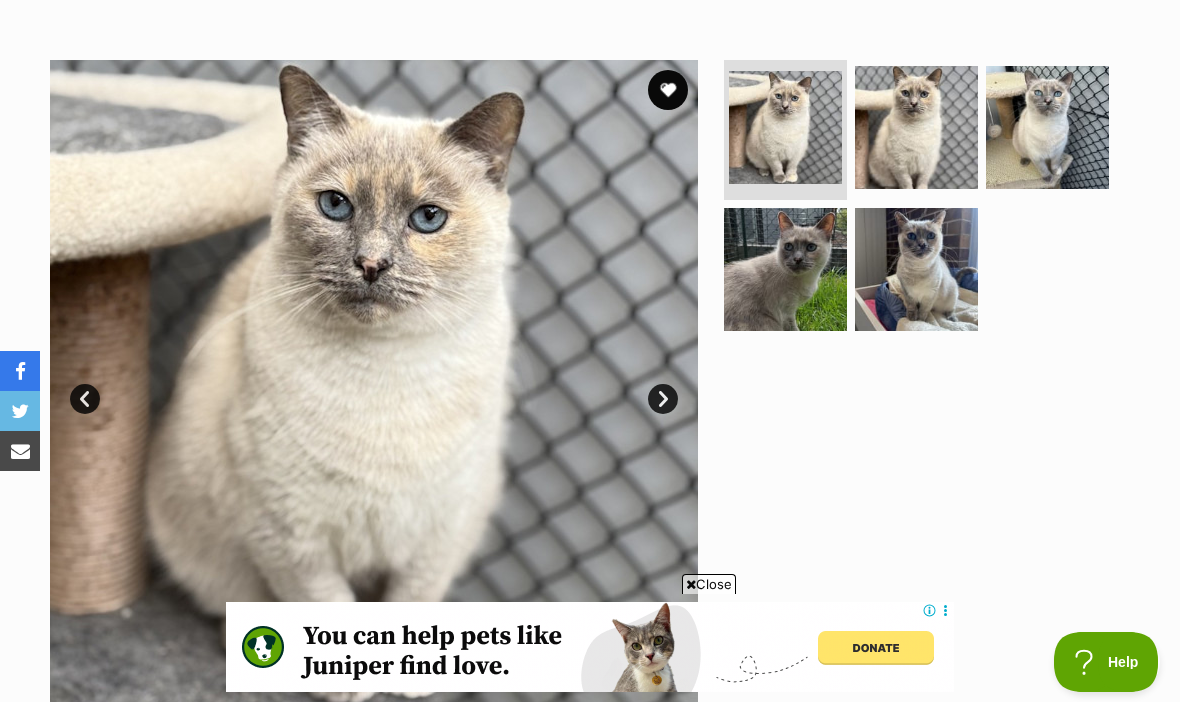 click on "Next" at bounding box center (663, 399) 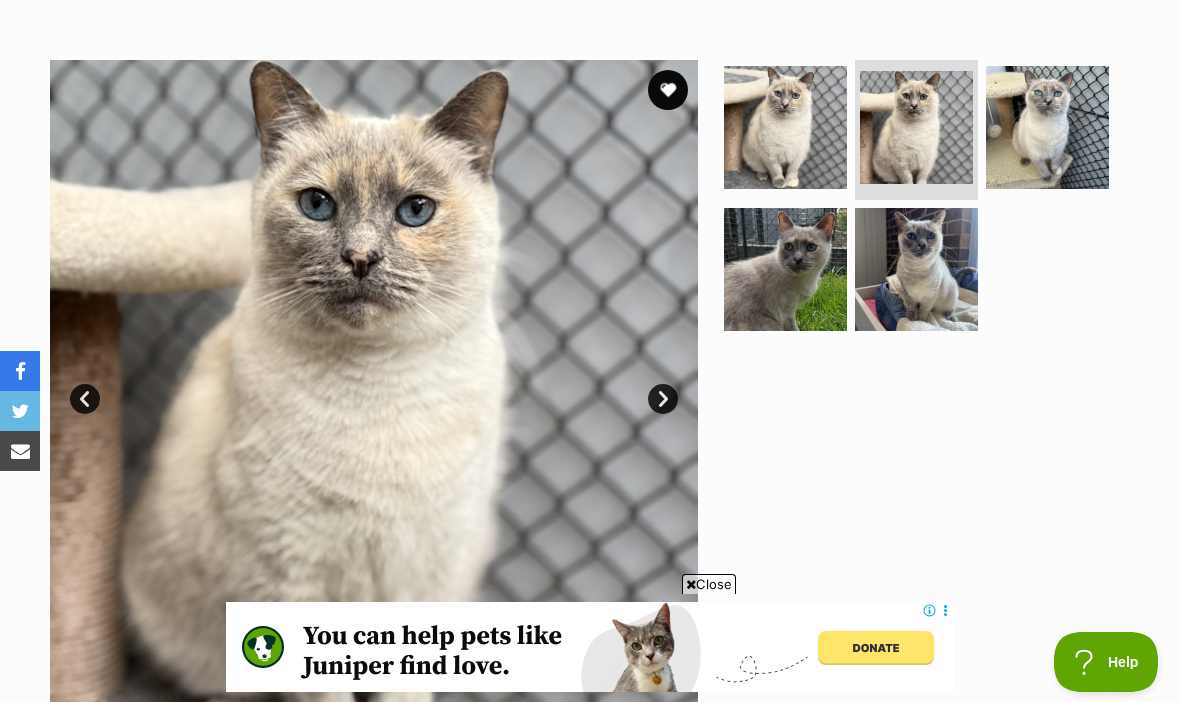 click on "Next" at bounding box center (663, 399) 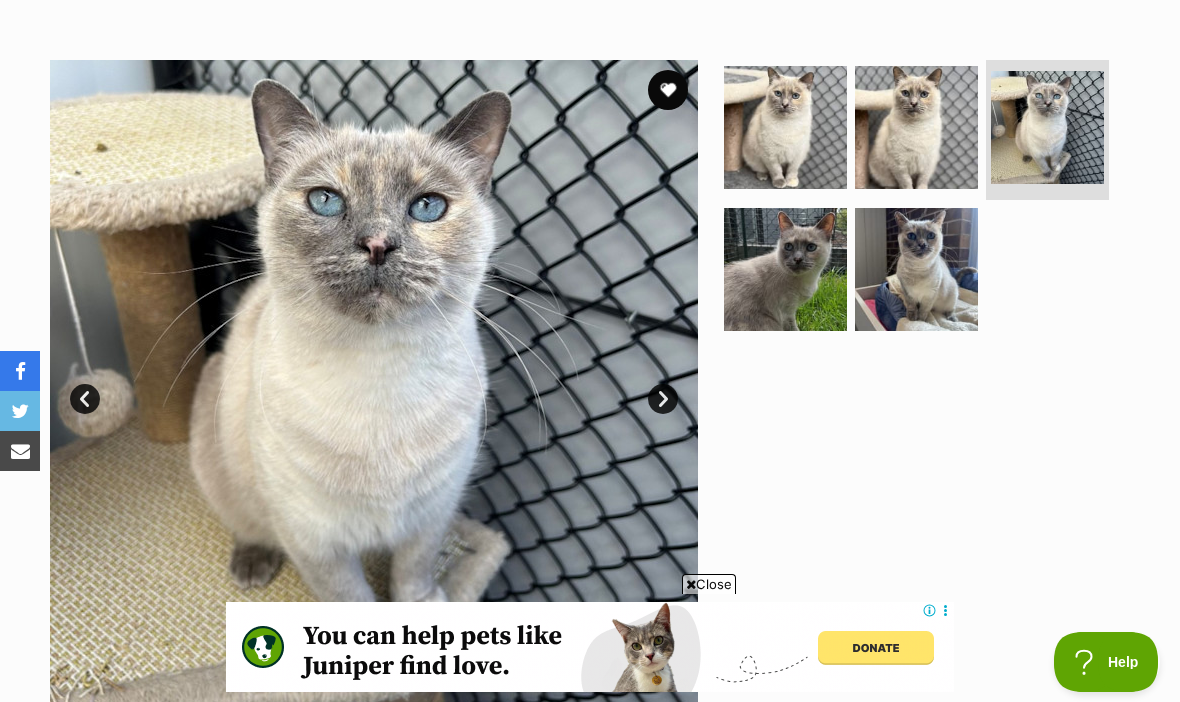 click on "Next" at bounding box center [663, 399] 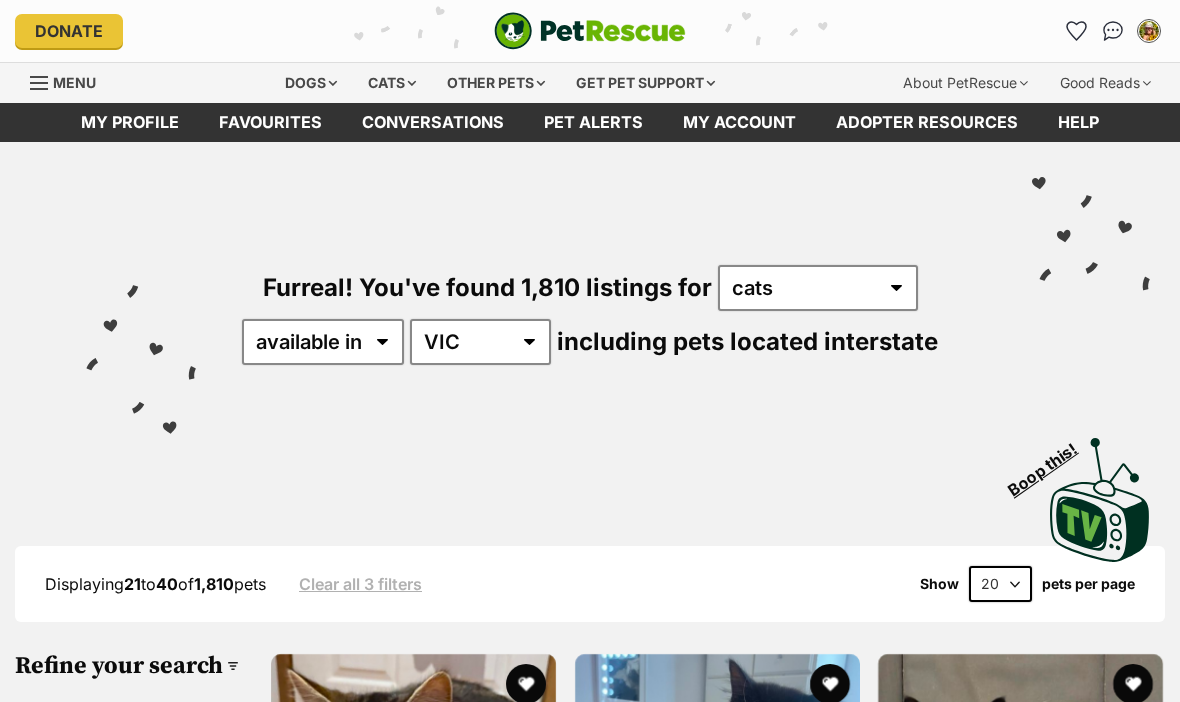 scroll, scrollTop: 82, scrollLeft: 0, axis: vertical 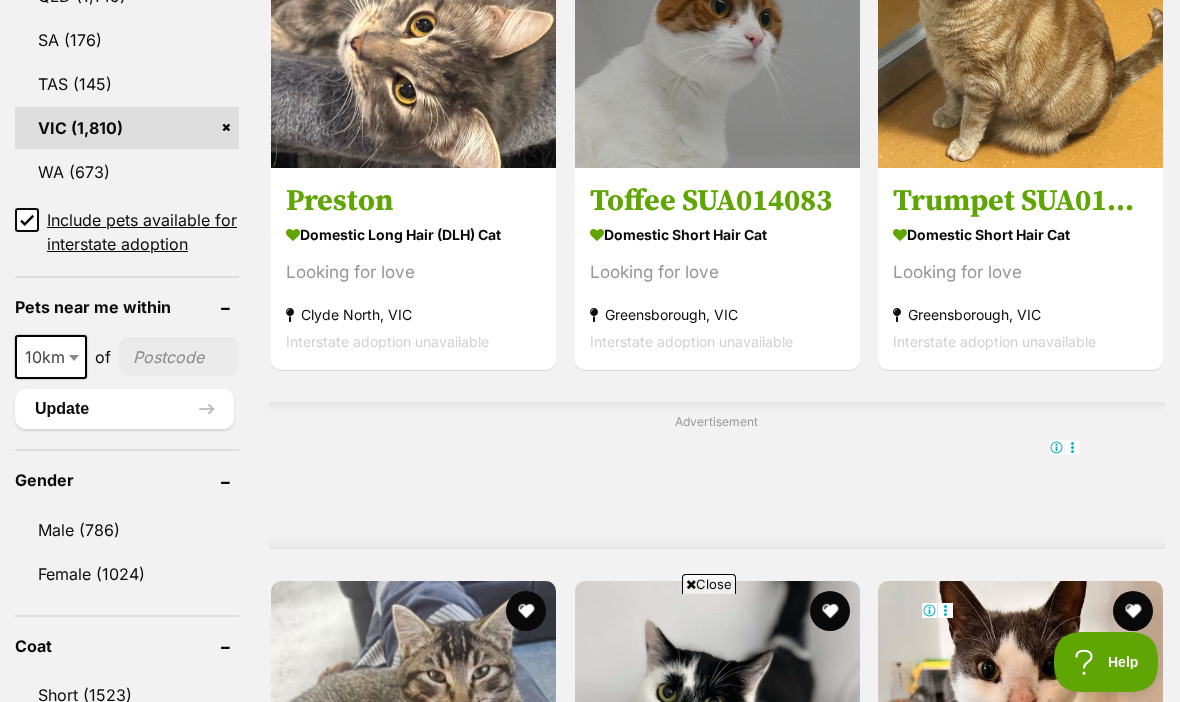 click at bounding box center [179, 357] 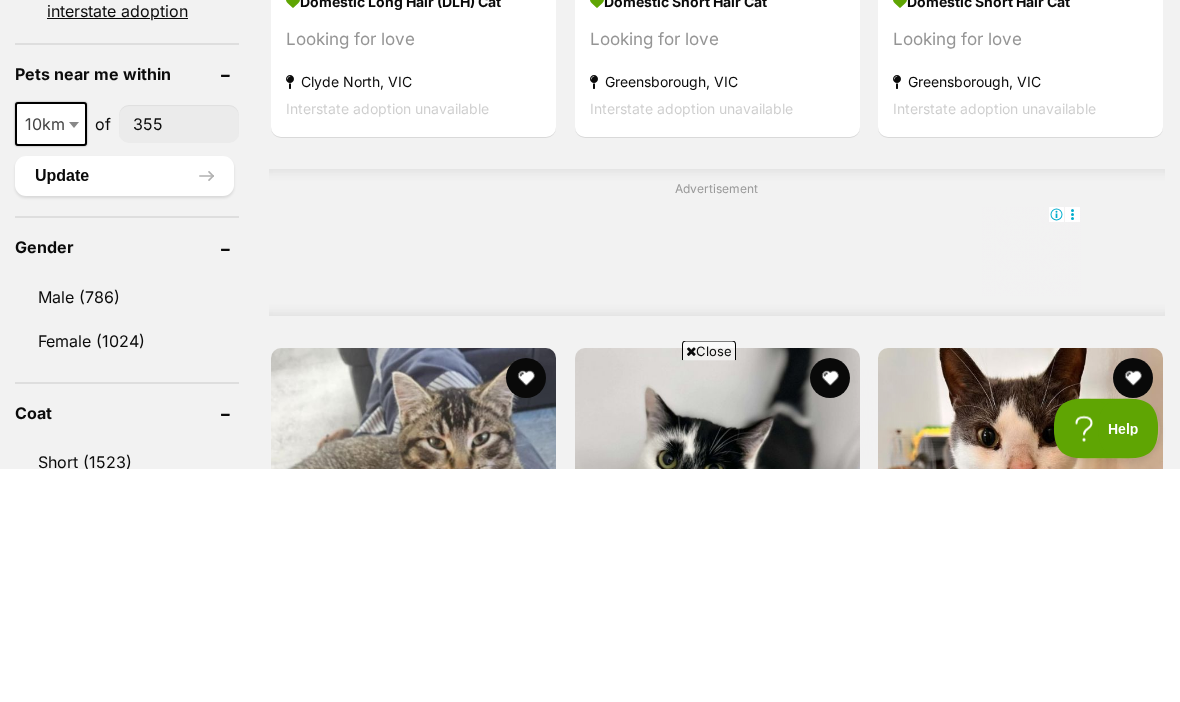scroll, scrollTop: 0, scrollLeft: 0, axis: both 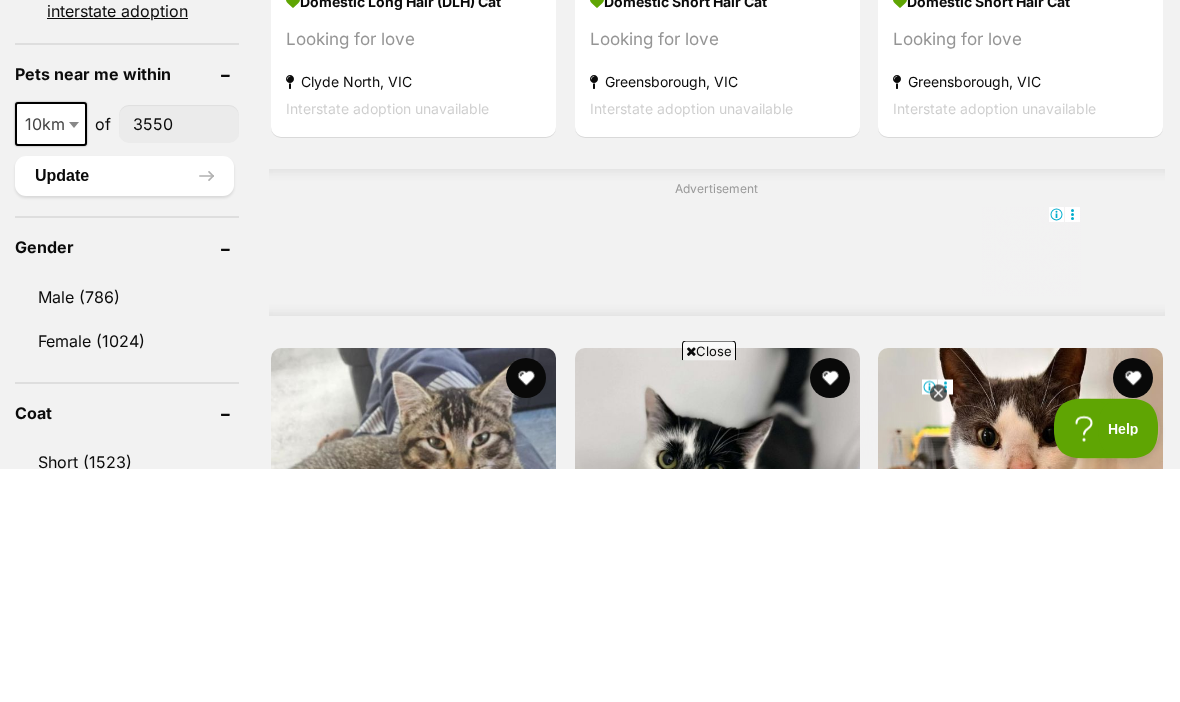 type on "3550" 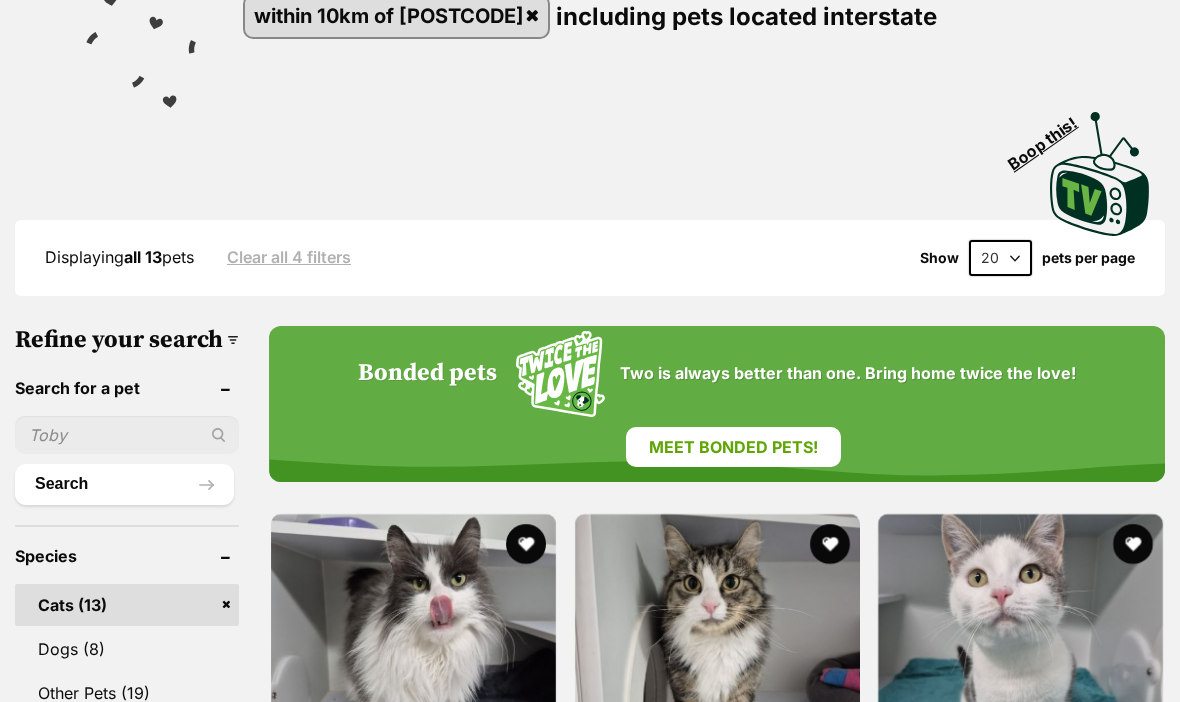scroll, scrollTop: 0, scrollLeft: 0, axis: both 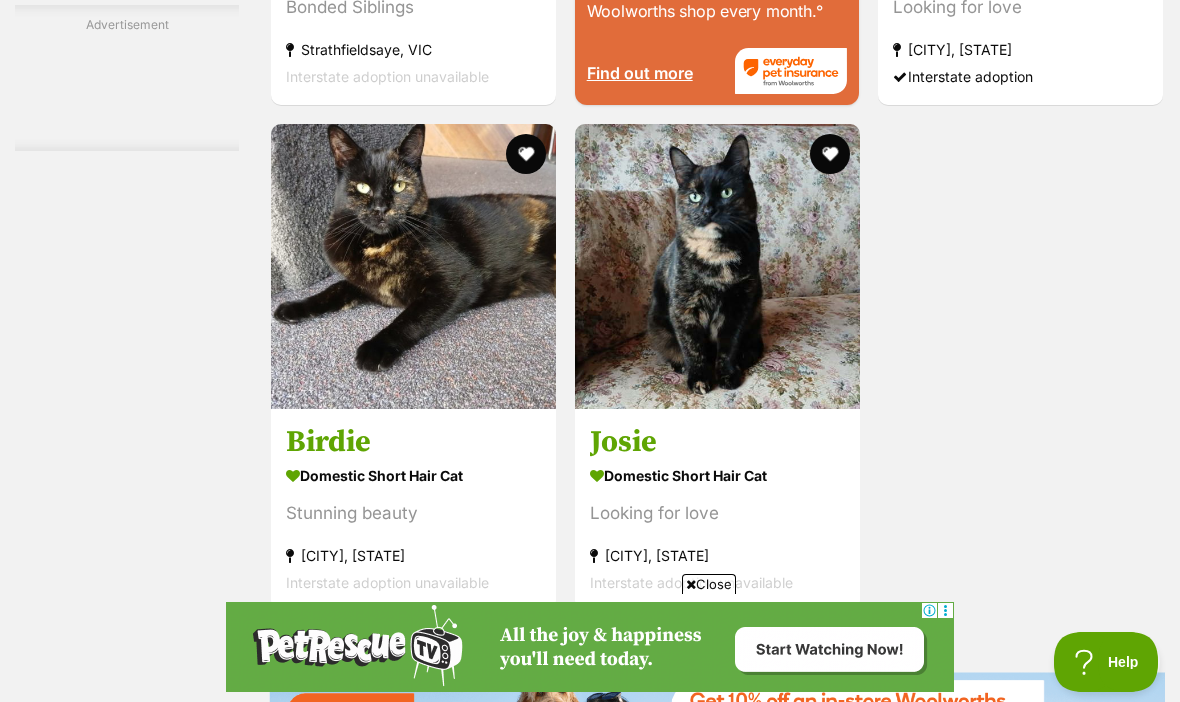click at bounding box center (717, 266) 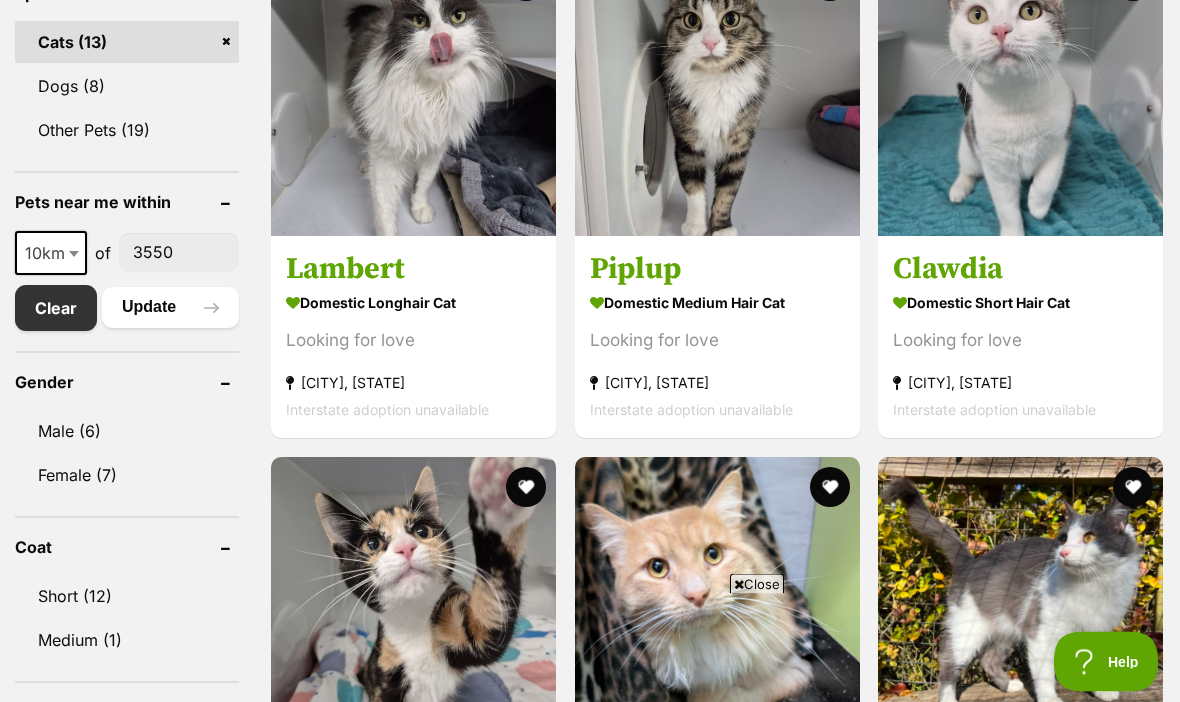 scroll, scrollTop: 889, scrollLeft: 0, axis: vertical 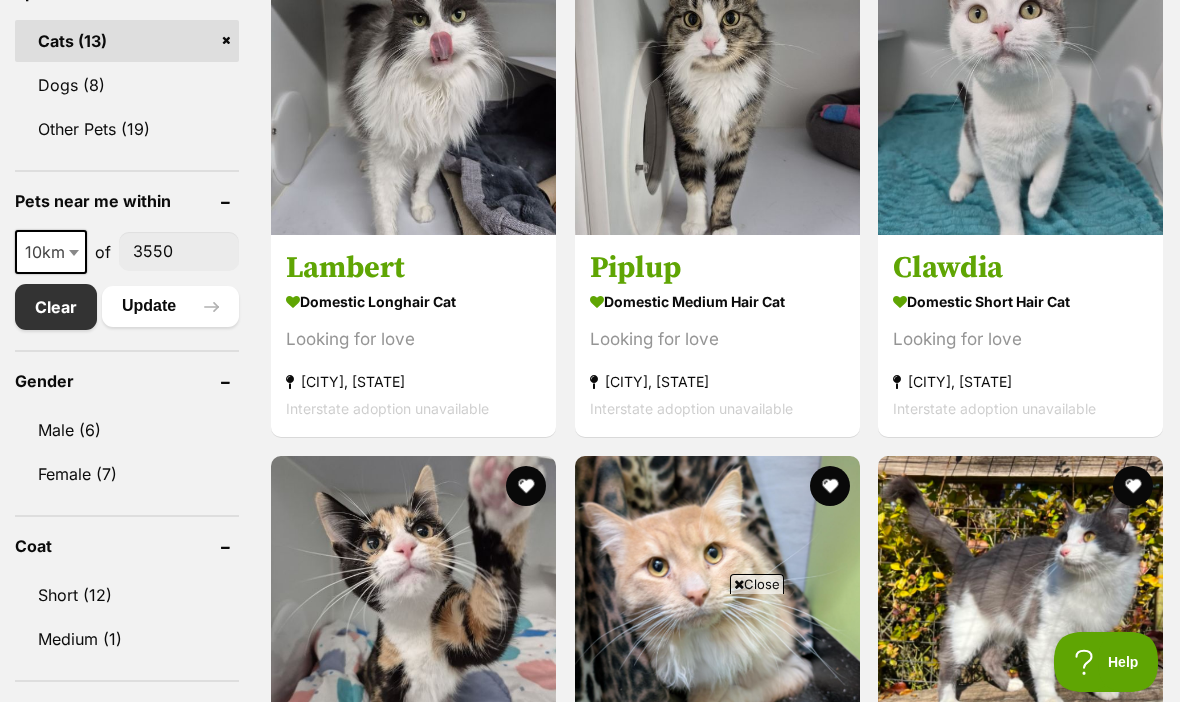 click on "3550" at bounding box center (179, 251) 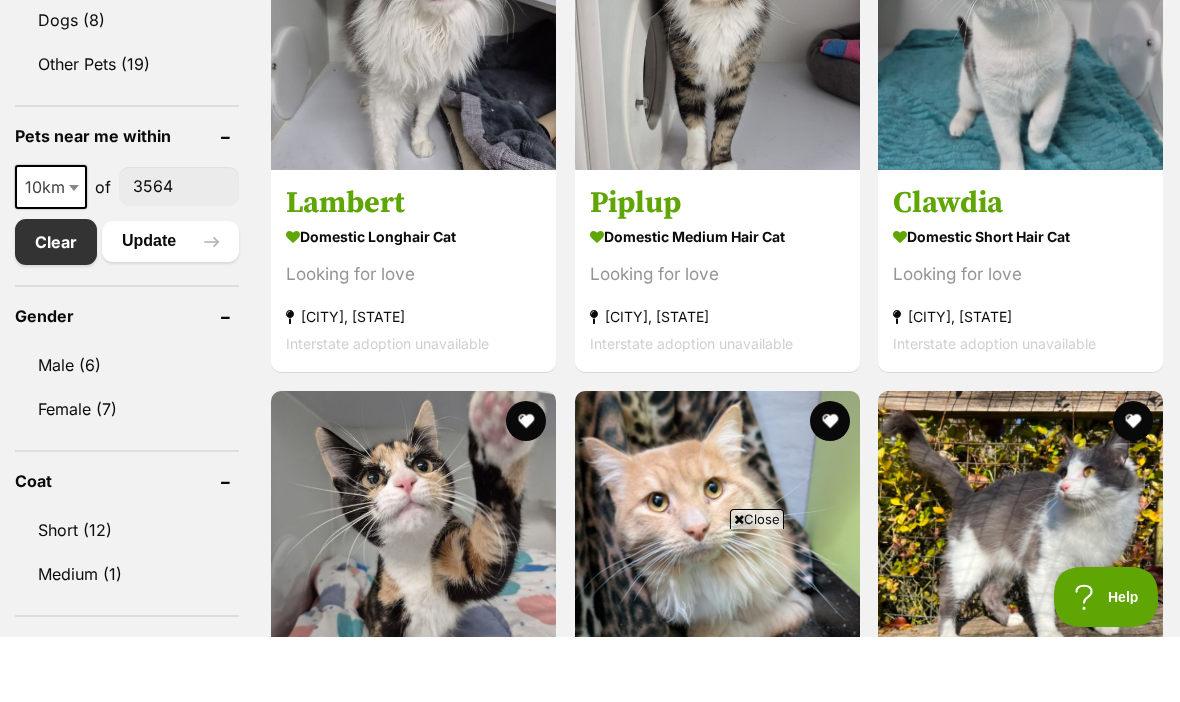 type on "3564" 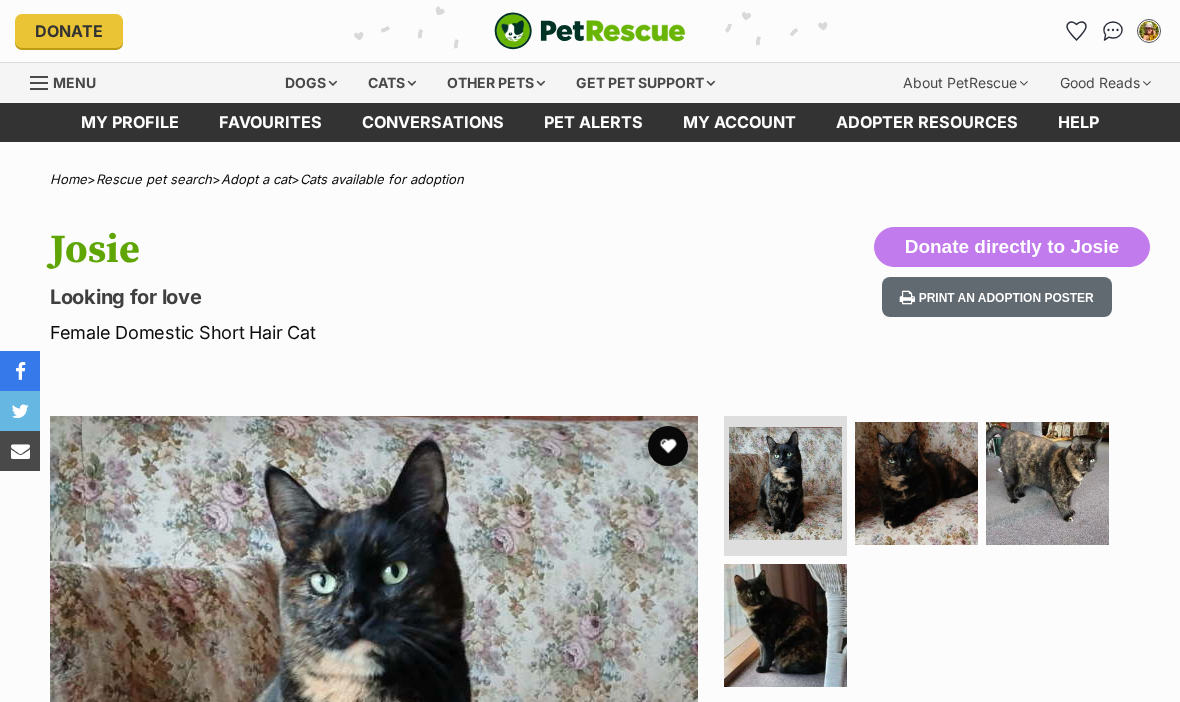 scroll, scrollTop: 373, scrollLeft: 0, axis: vertical 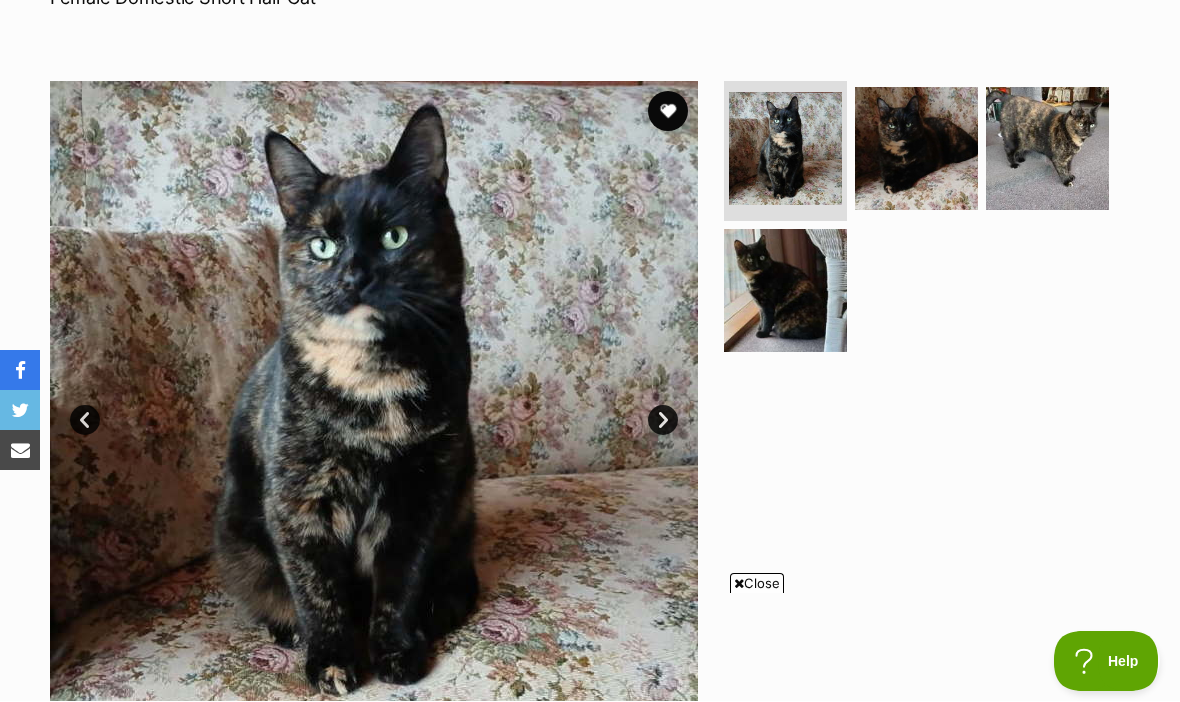 click at bounding box center [374, 406] 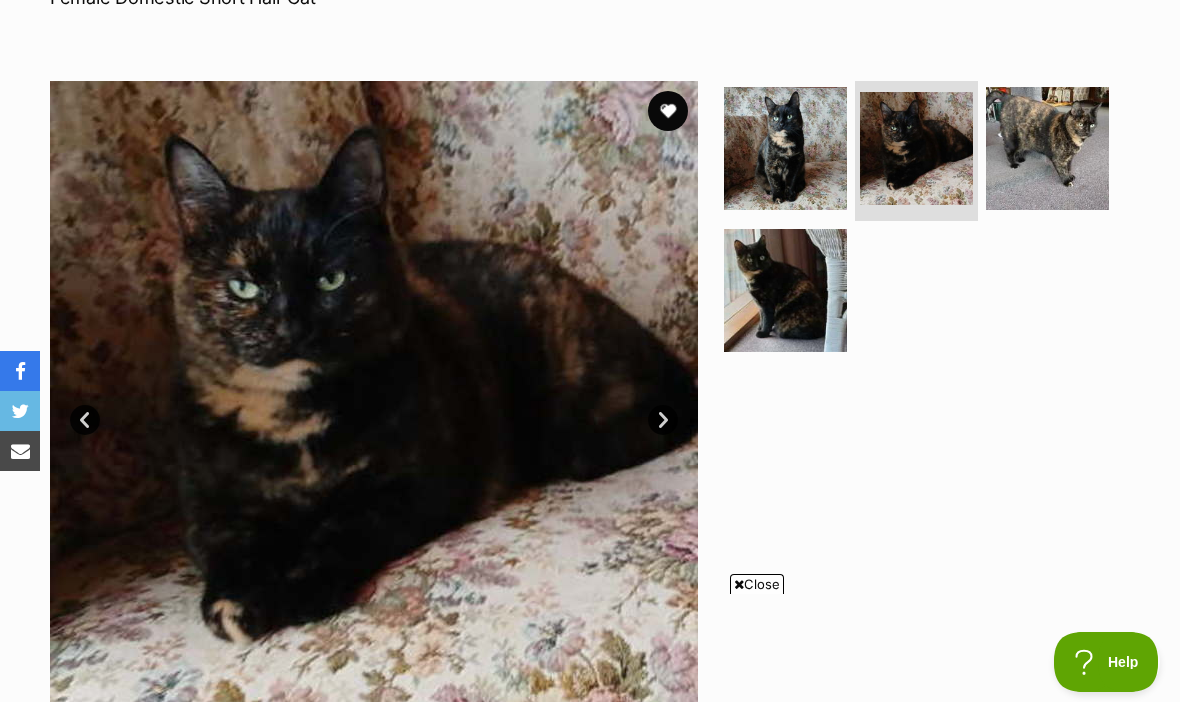 click on "Next" at bounding box center (663, 420) 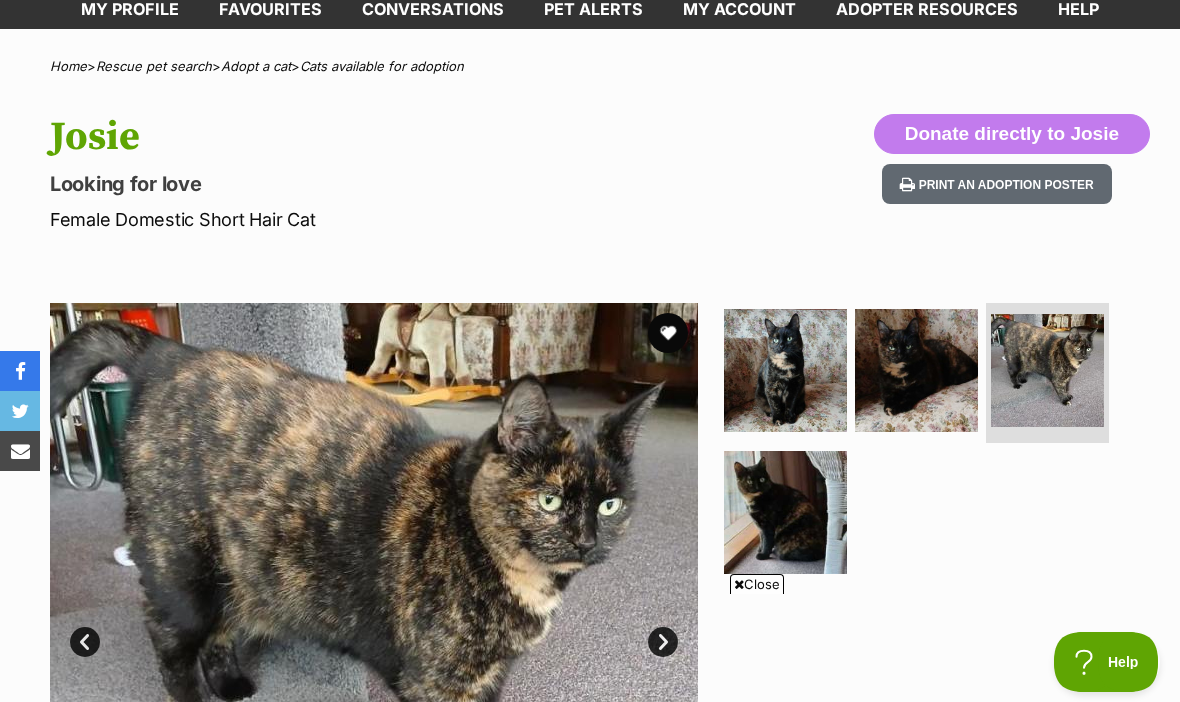 scroll, scrollTop: 62, scrollLeft: 0, axis: vertical 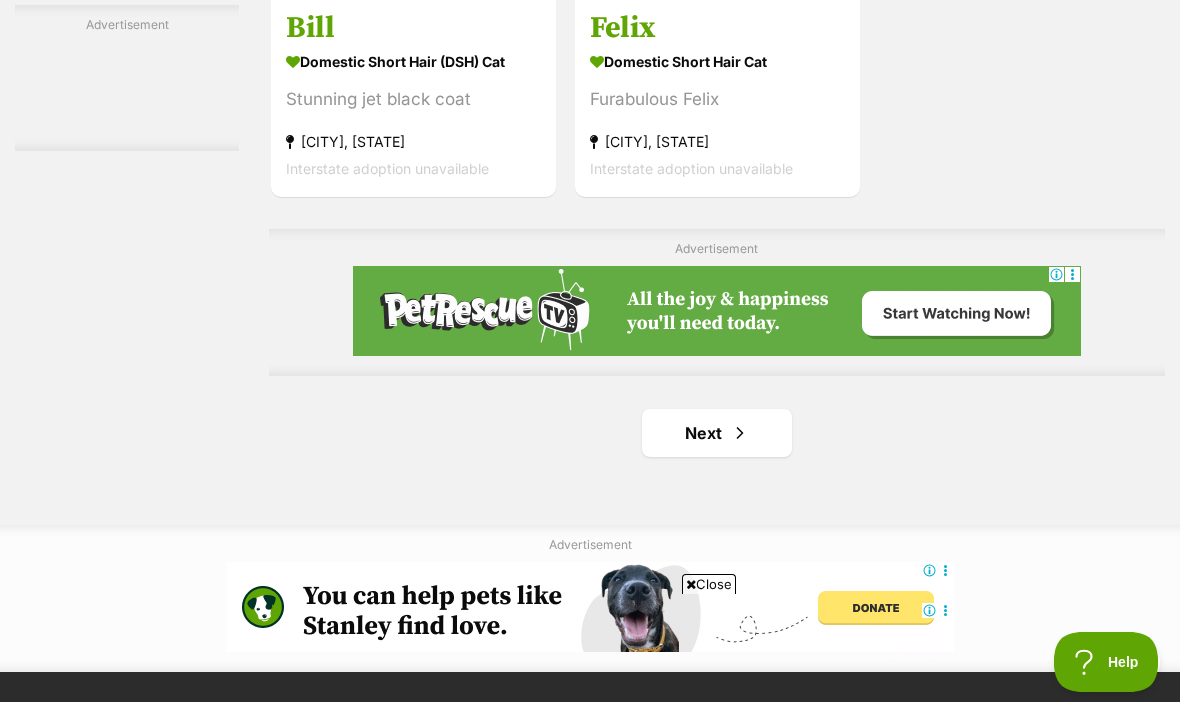 click at bounding box center (740, 433) 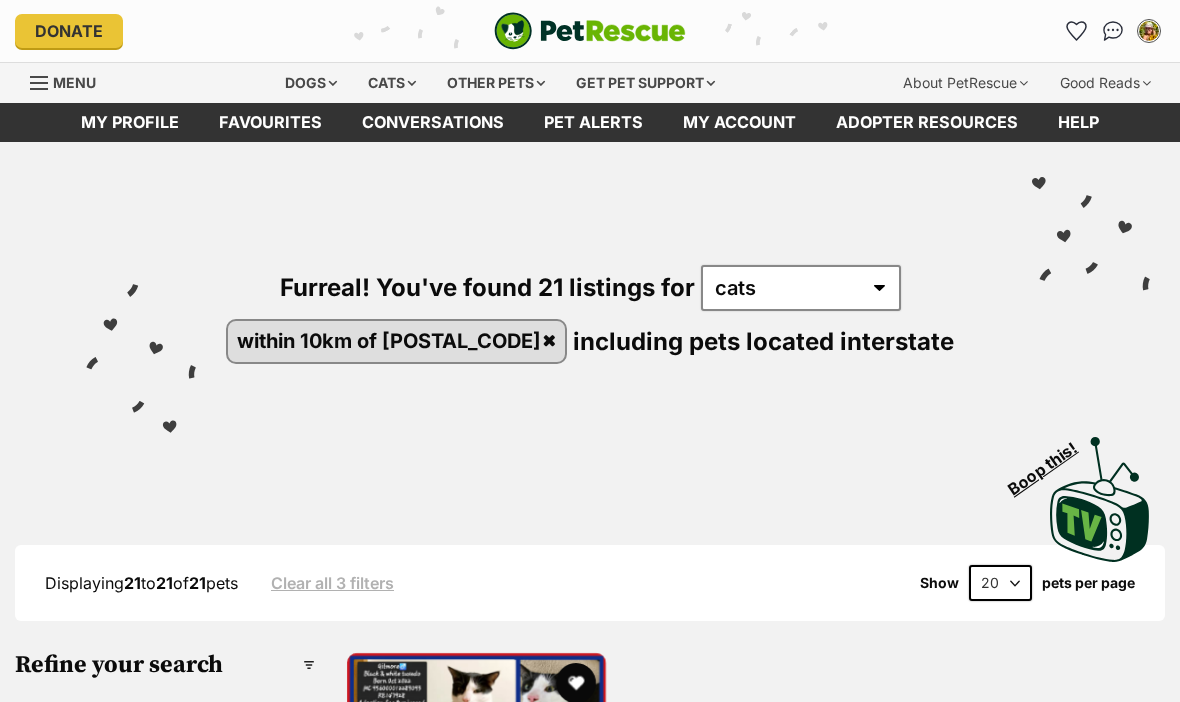 scroll, scrollTop: 296, scrollLeft: 0, axis: vertical 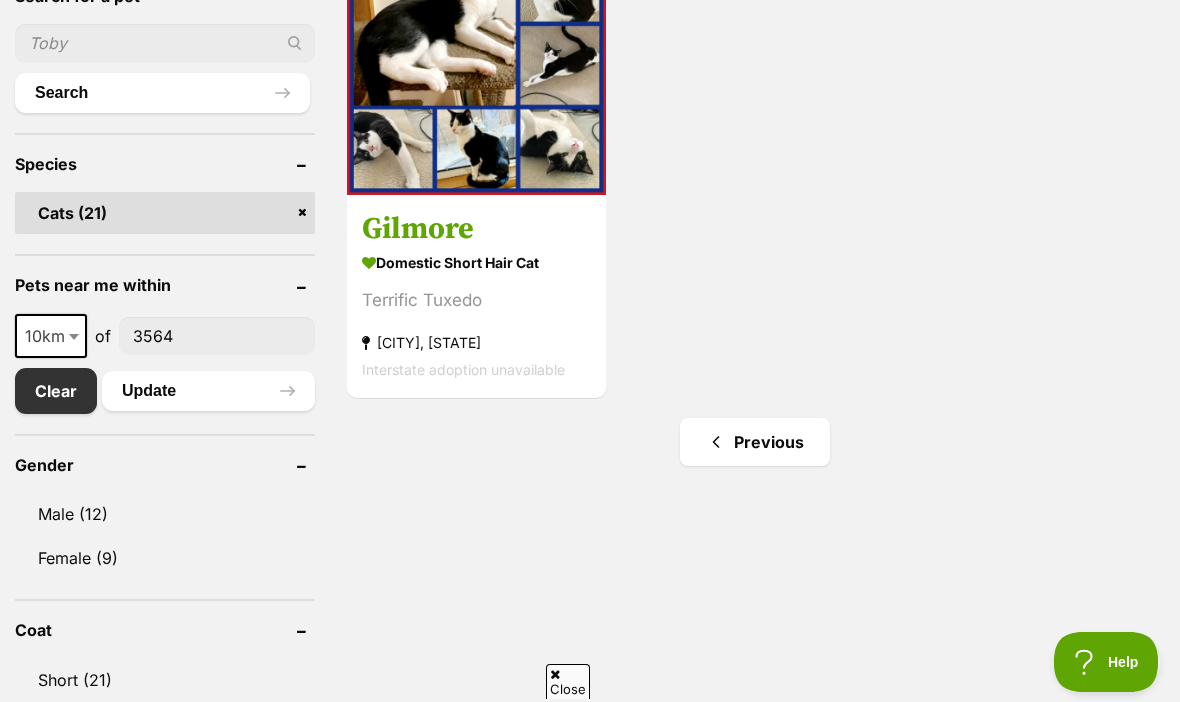 click on "Previous" at bounding box center (755, 442) 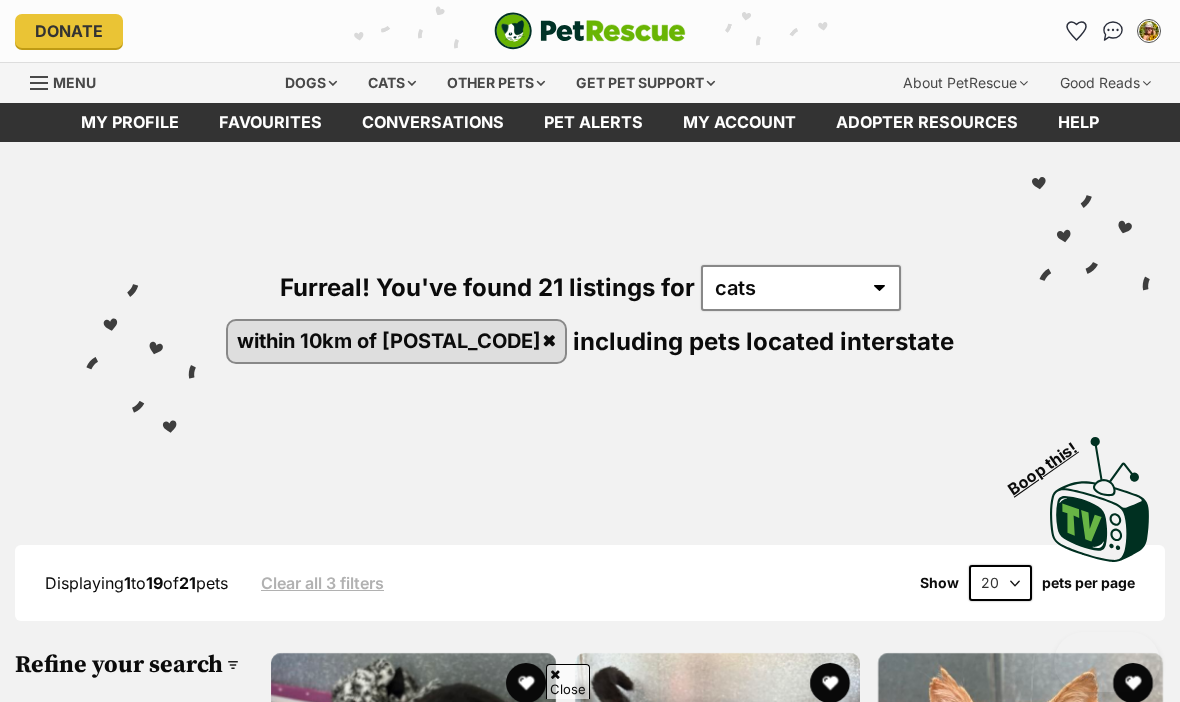 scroll, scrollTop: 607, scrollLeft: 0, axis: vertical 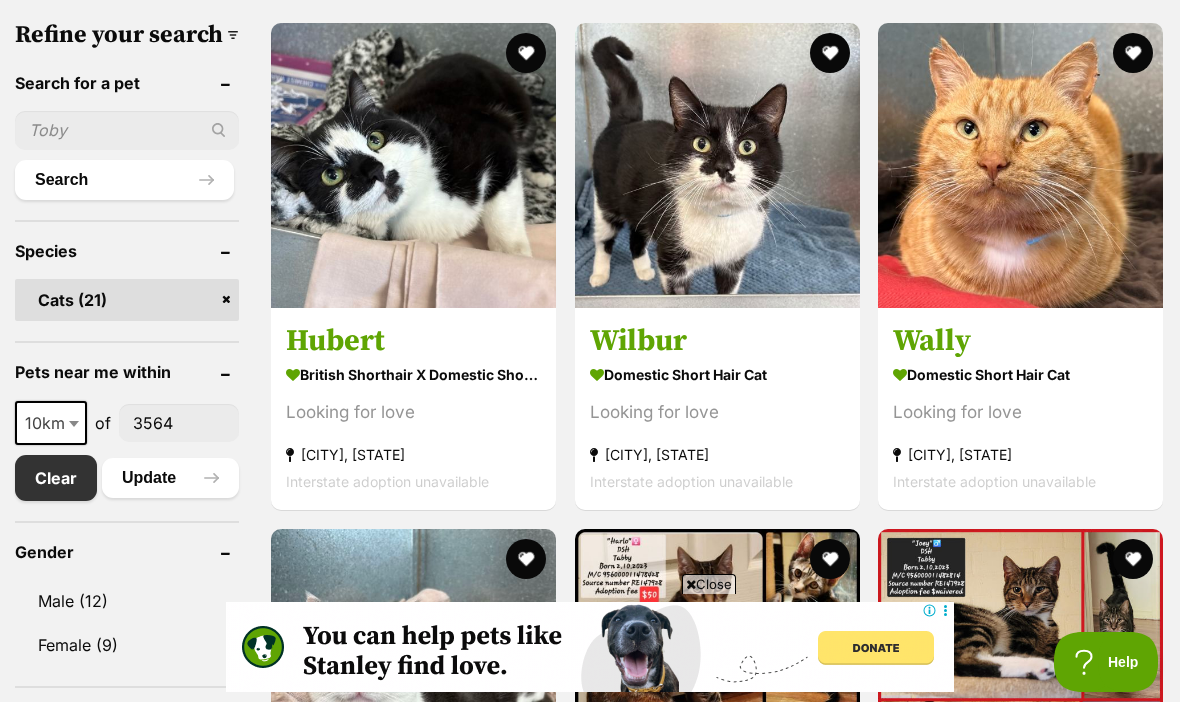 click at bounding box center (413, 165) 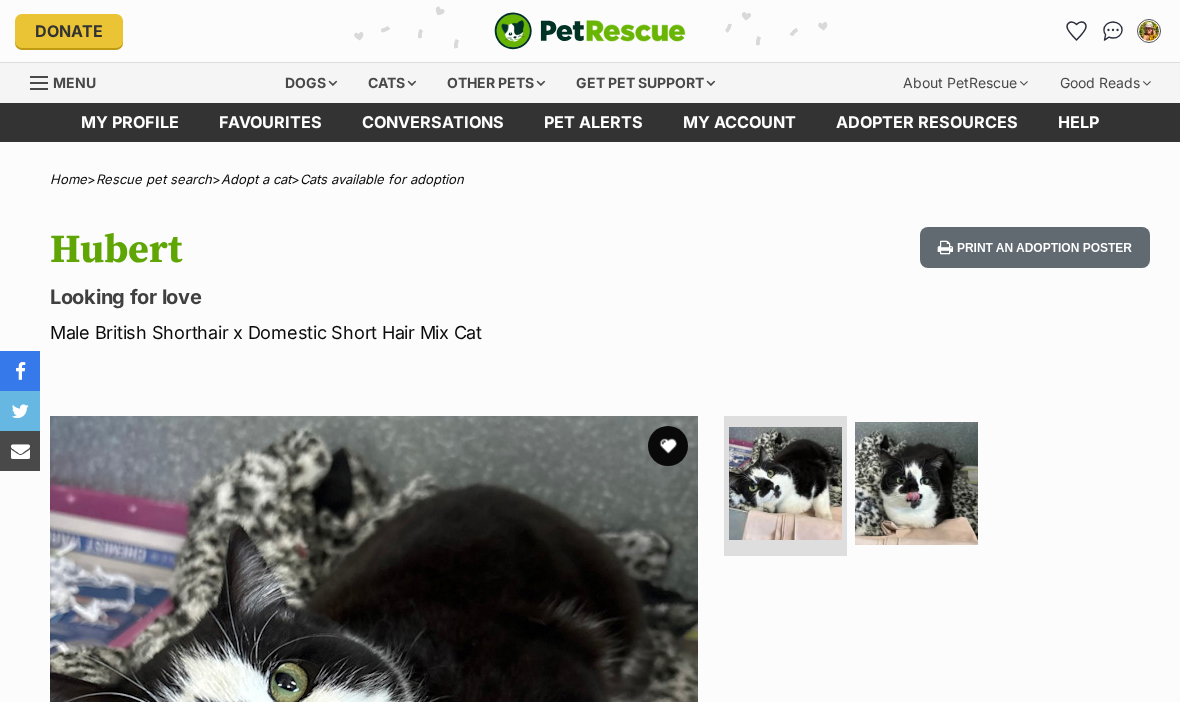 scroll, scrollTop: 0, scrollLeft: 0, axis: both 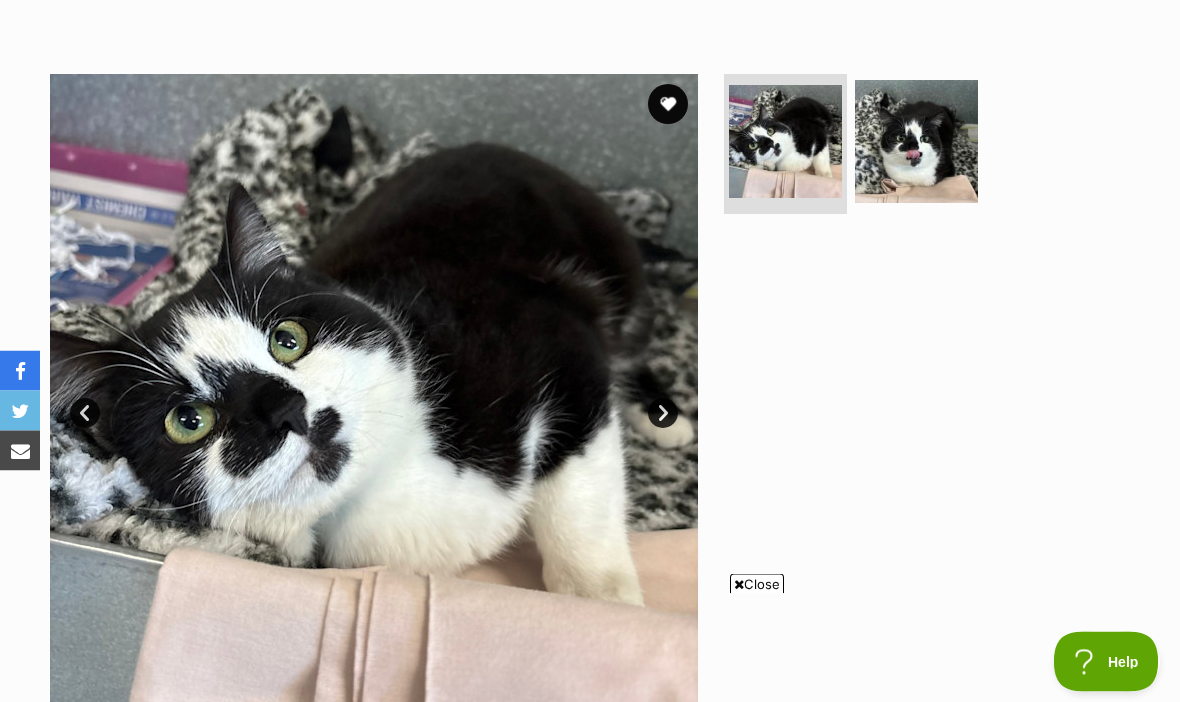 click at bounding box center (916, 142) 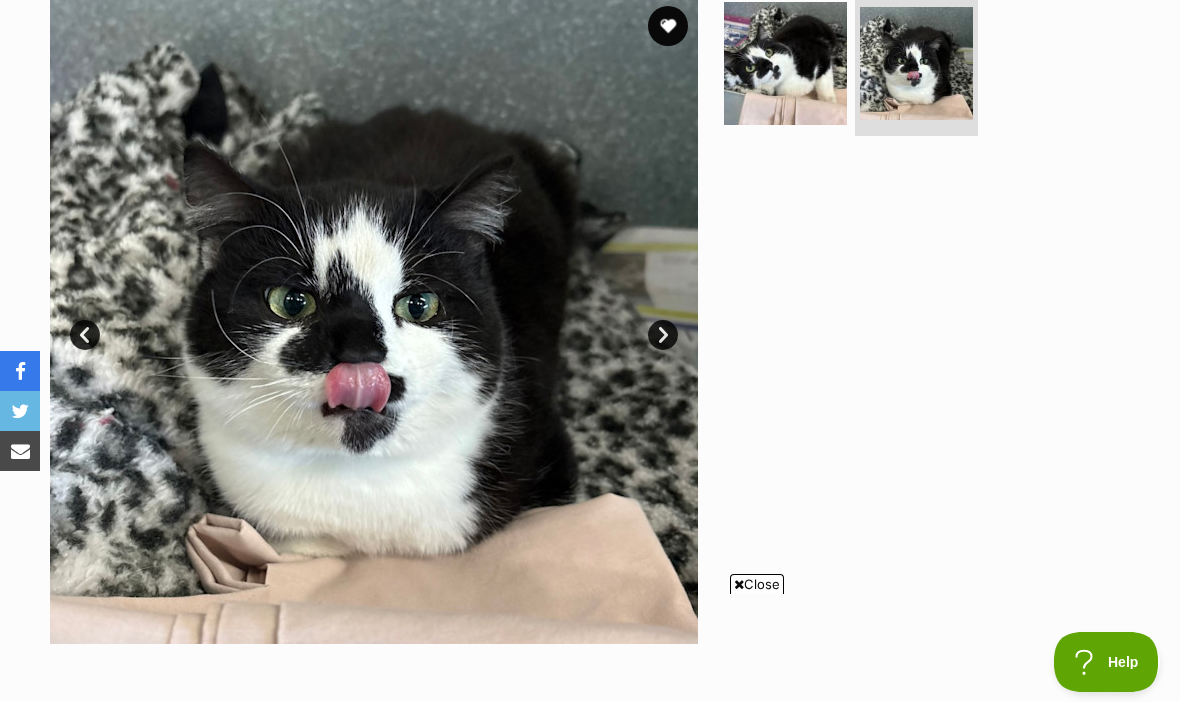 scroll, scrollTop: 421, scrollLeft: 0, axis: vertical 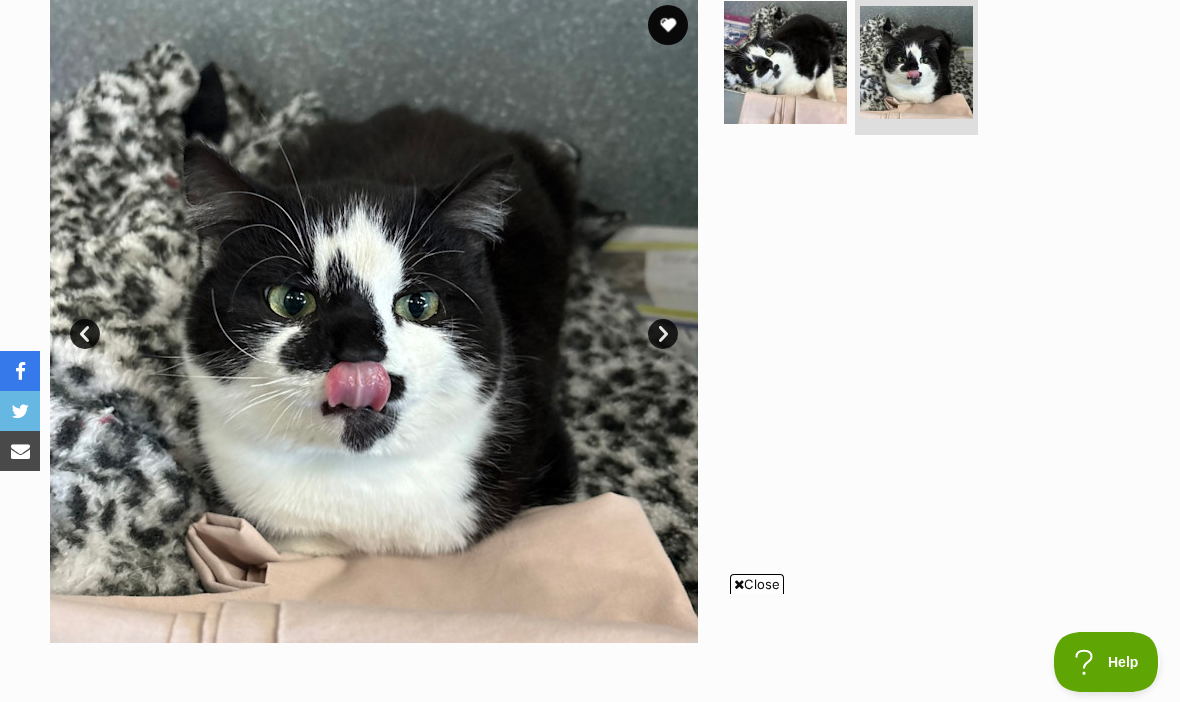 click at bounding box center (785, 62) 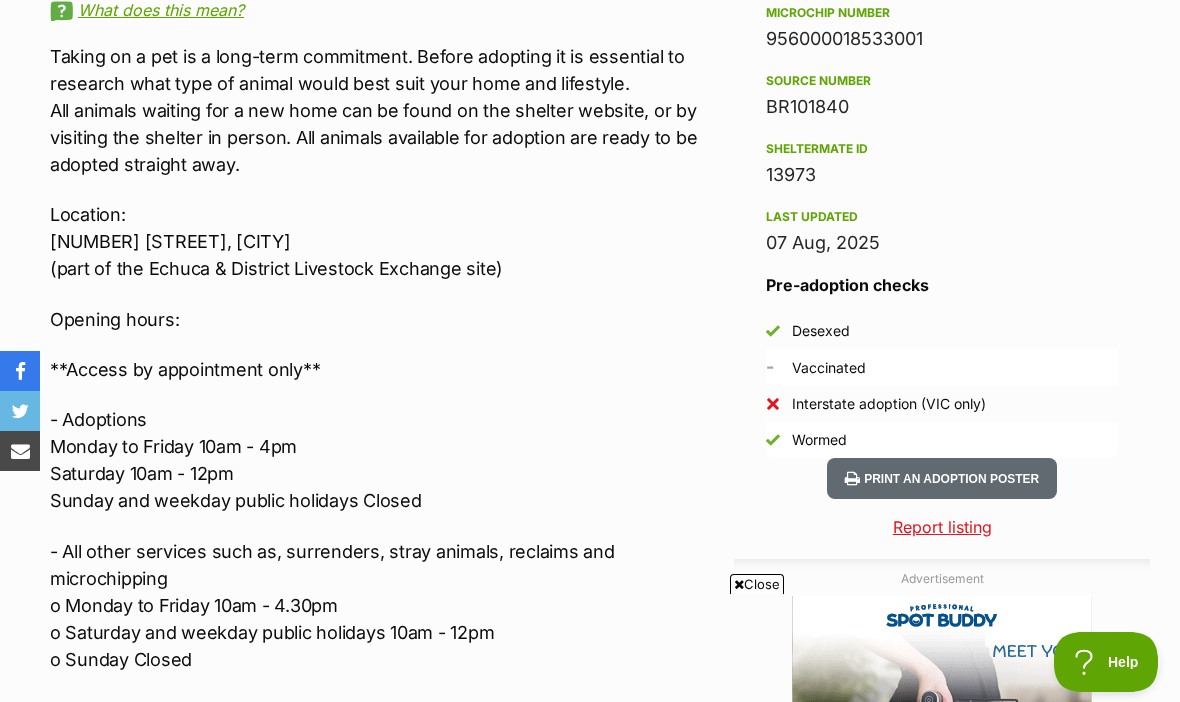 scroll, scrollTop: 1619, scrollLeft: 0, axis: vertical 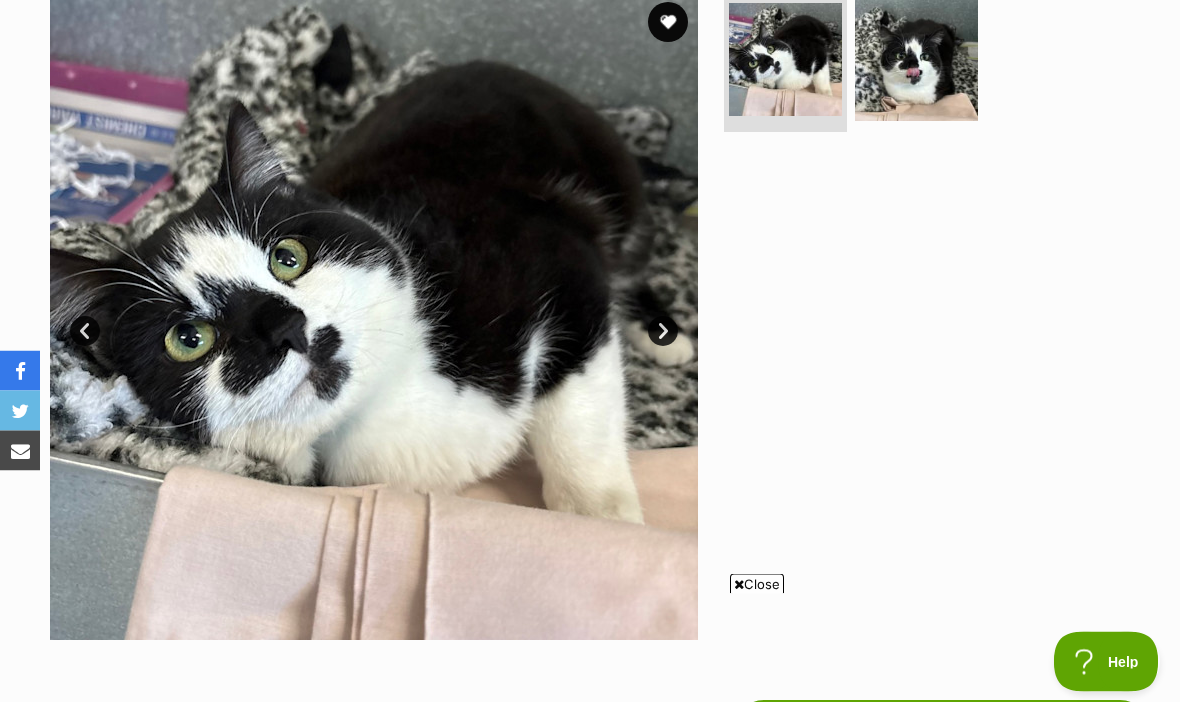 click at bounding box center [374, 317] 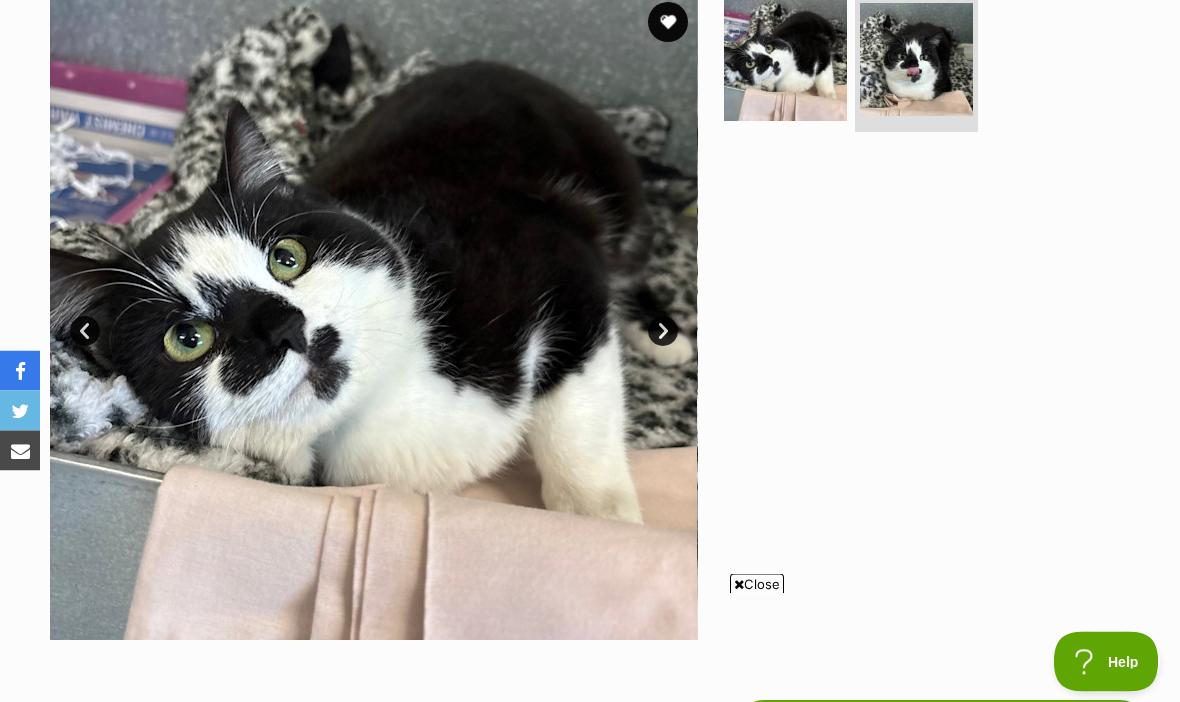scroll, scrollTop: 424, scrollLeft: 0, axis: vertical 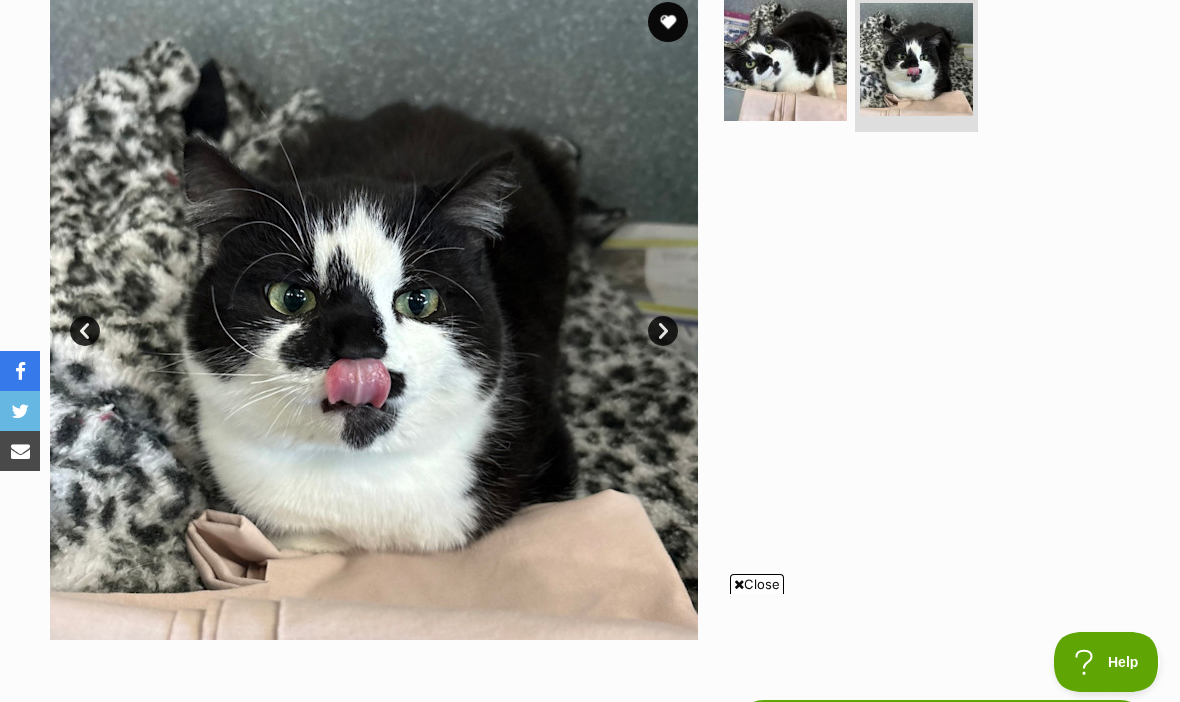 click on "Prev" at bounding box center [85, 331] 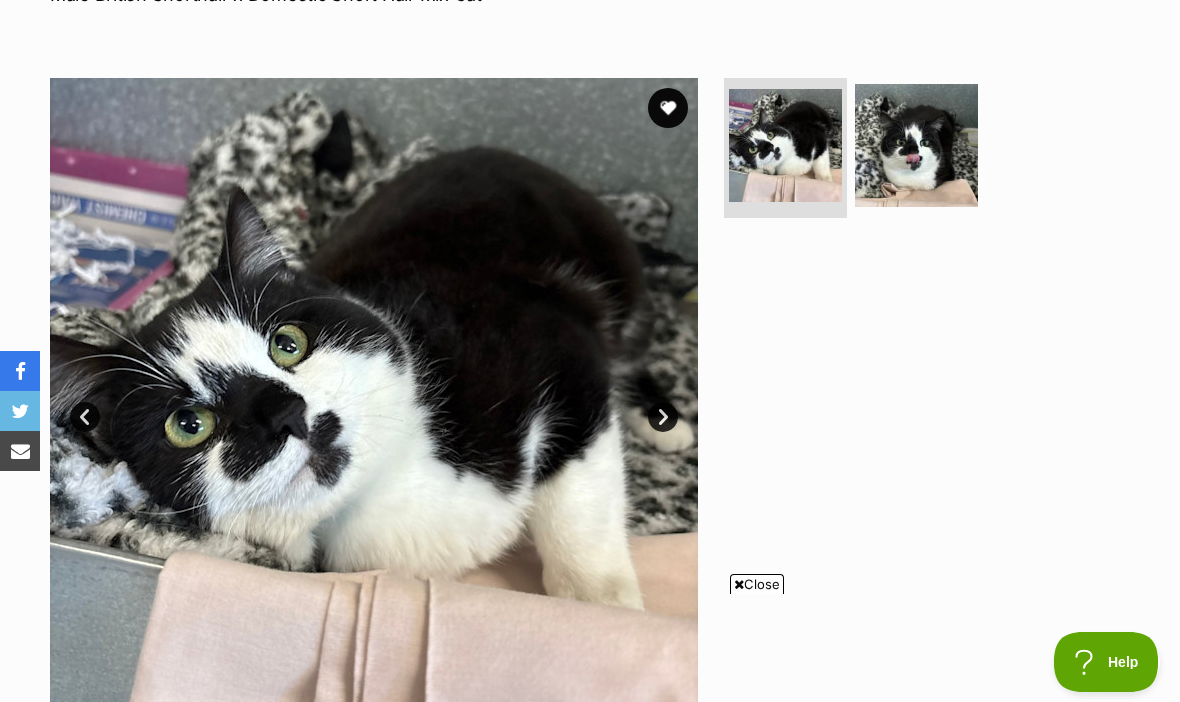 scroll, scrollTop: 335, scrollLeft: 0, axis: vertical 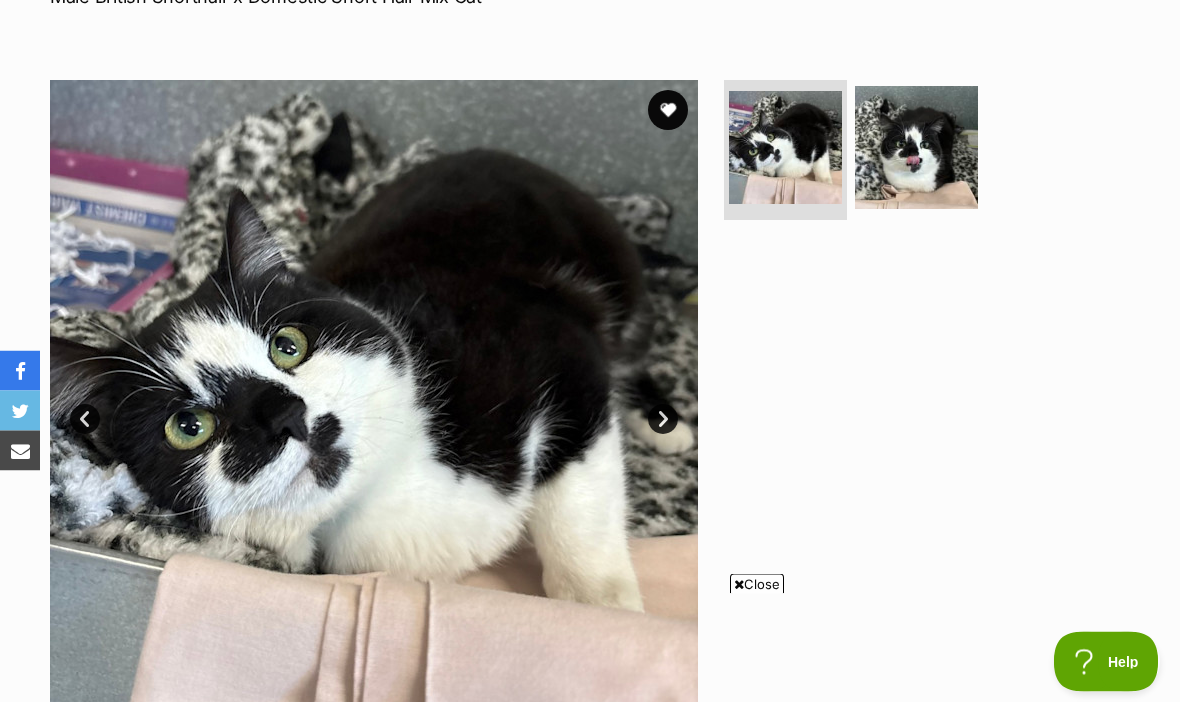 click at bounding box center [374, 405] 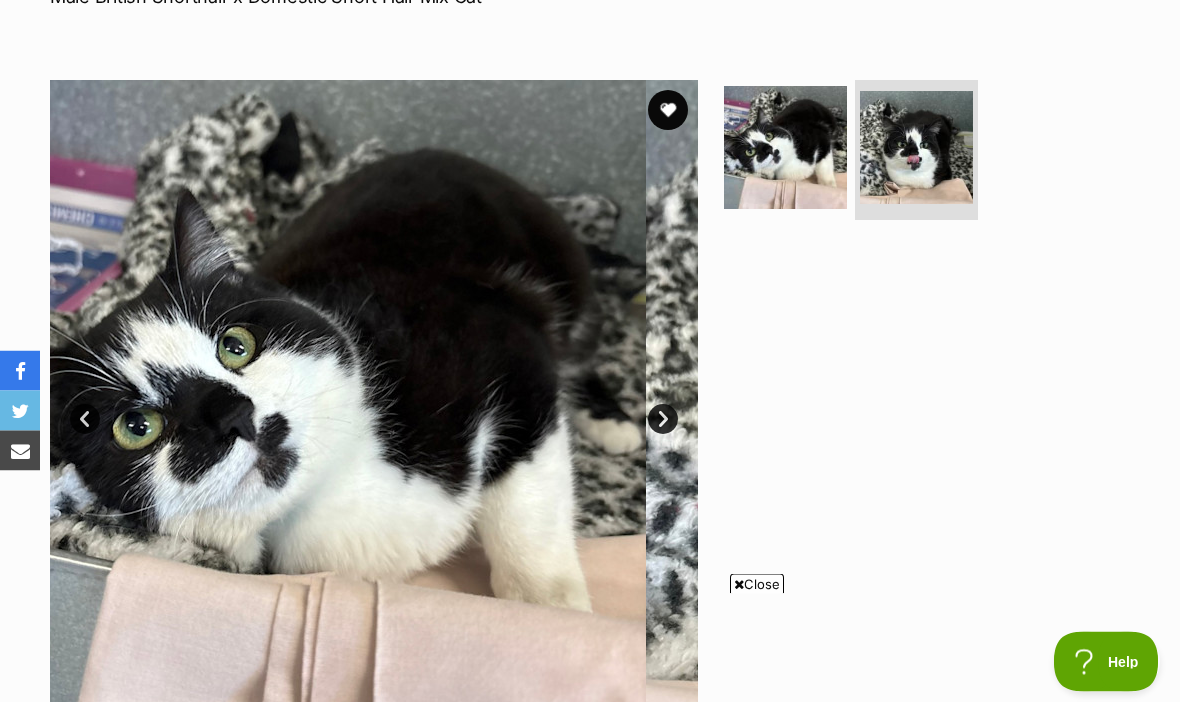 scroll, scrollTop: 336, scrollLeft: 0, axis: vertical 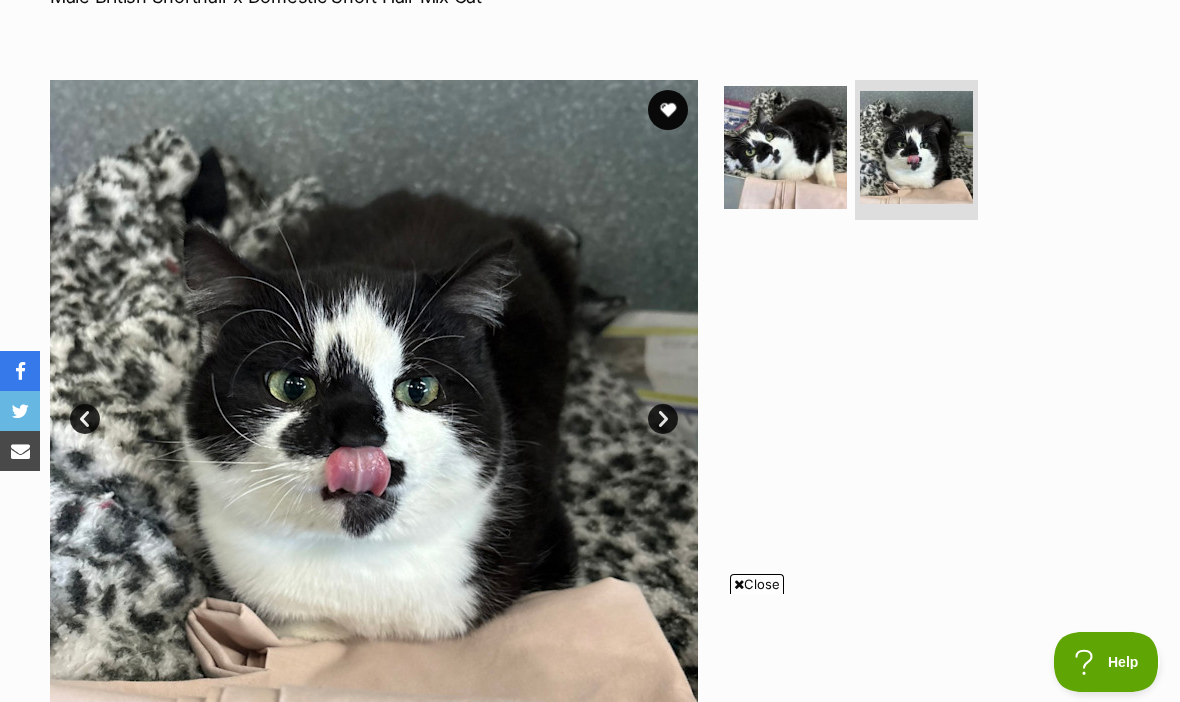 click at bounding box center (374, 404) 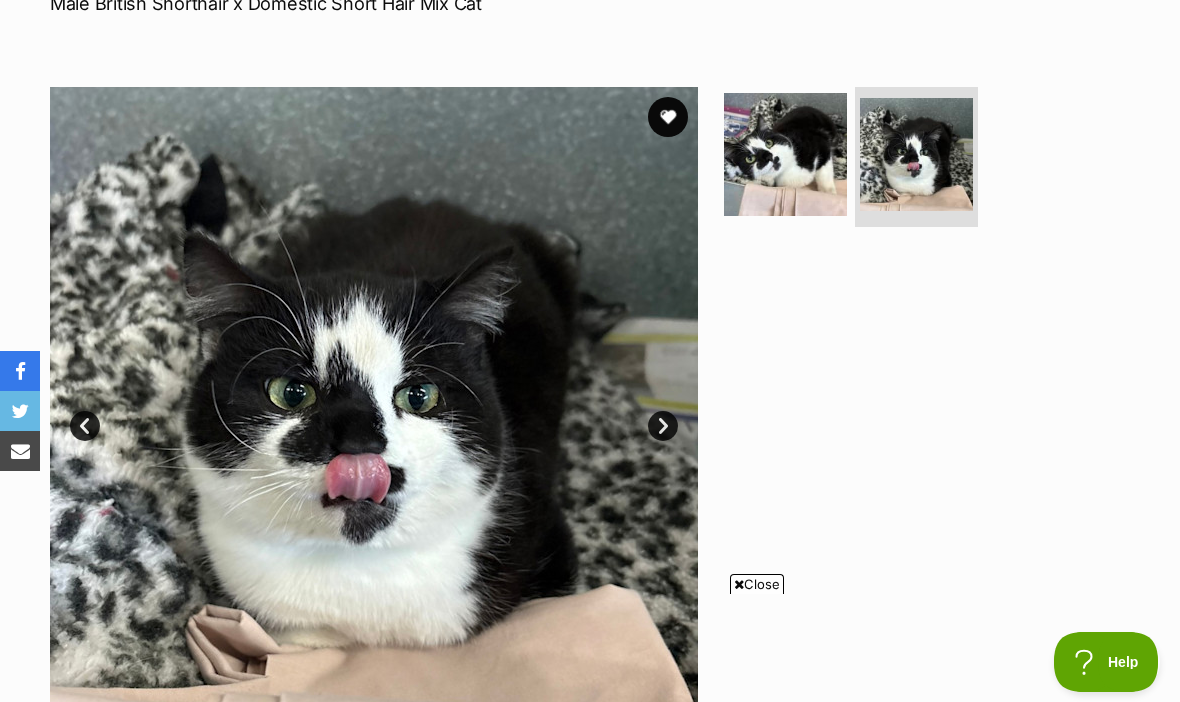 click on "Prev" at bounding box center [85, 426] 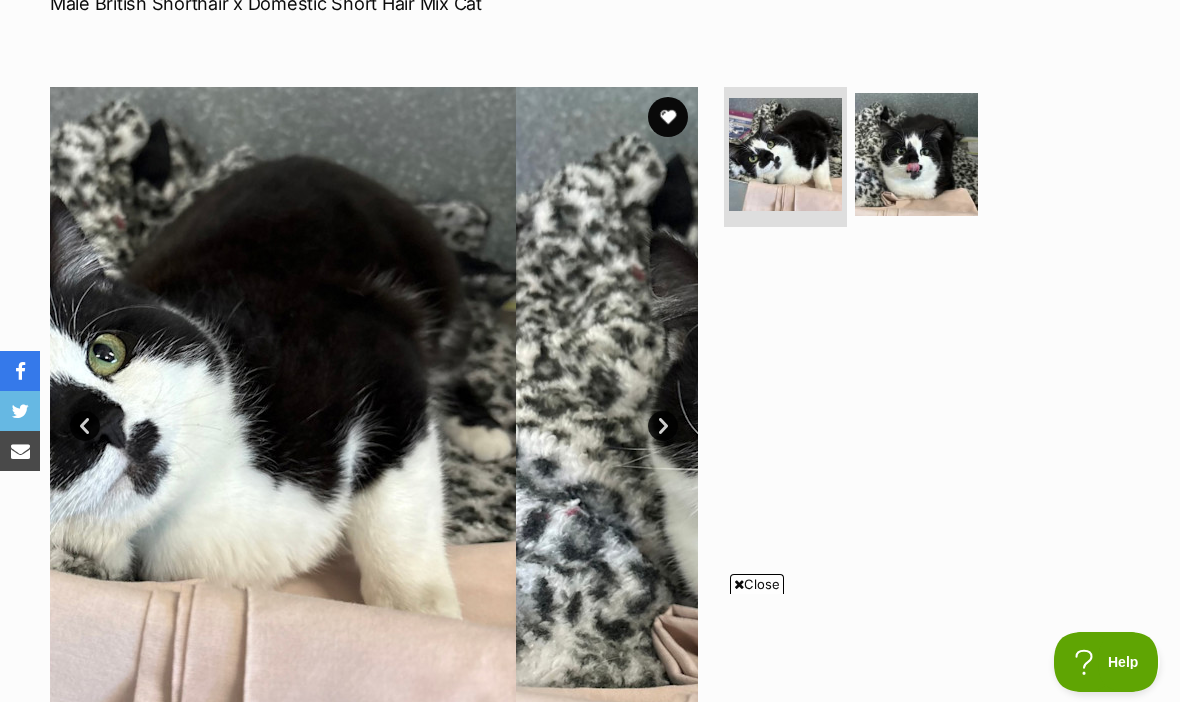 click at bounding box center [192, 411] 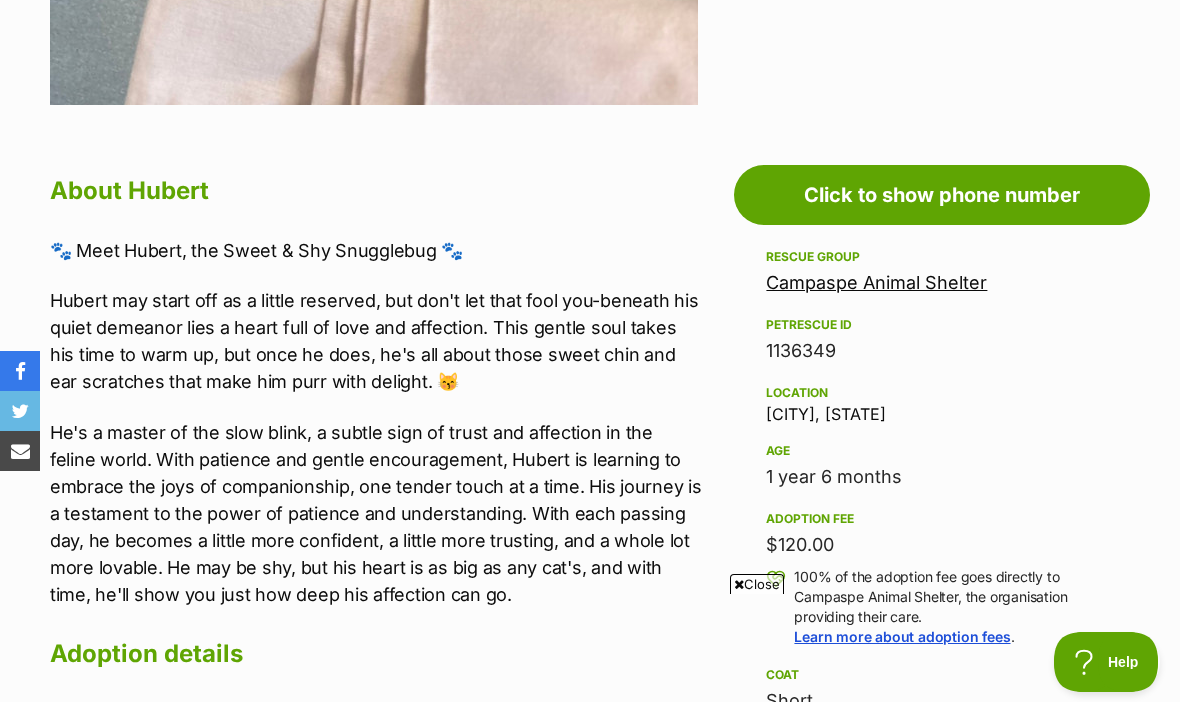 scroll, scrollTop: 960, scrollLeft: 0, axis: vertical 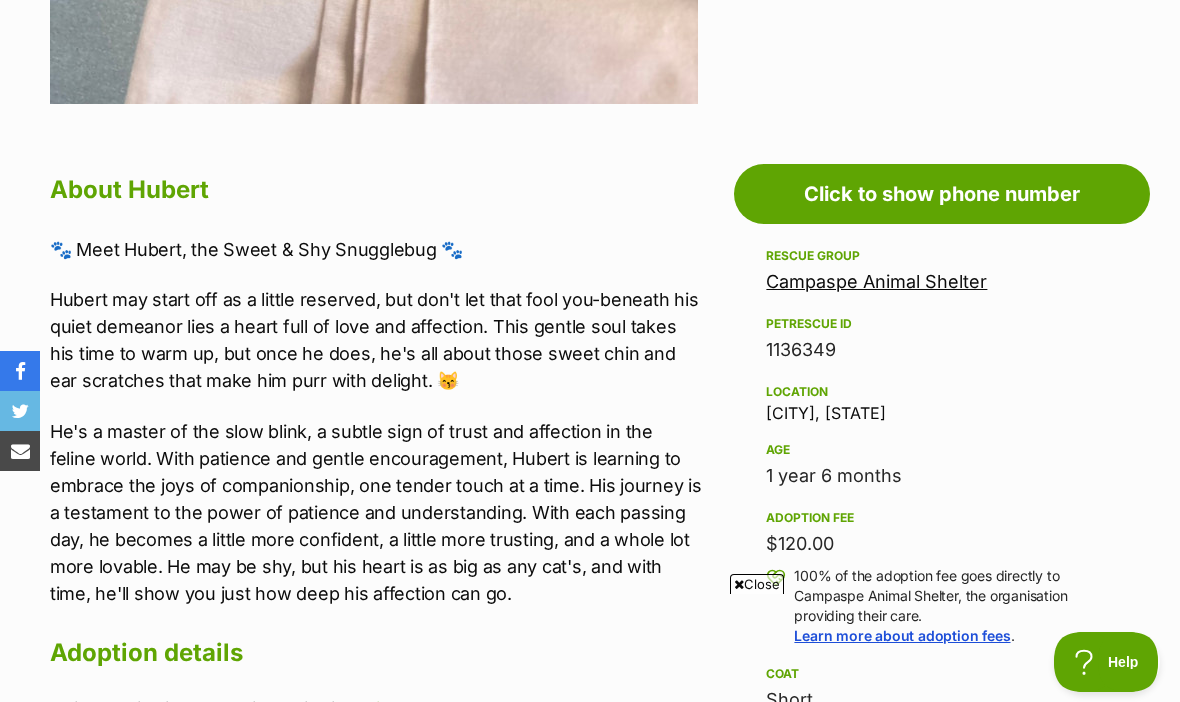 click on "Campaspe Animal Shelter" at bounding box center [876, 281] 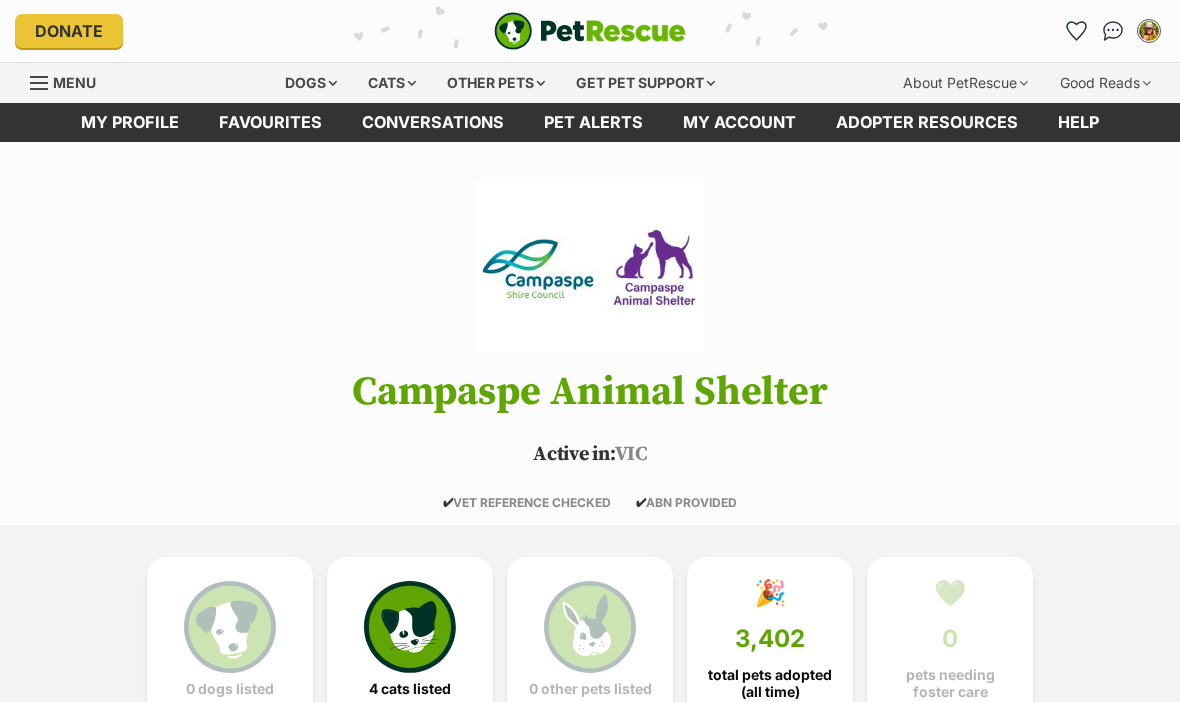 scroll, scrollTop: 350, scrollLeft: 0, axis: vertical 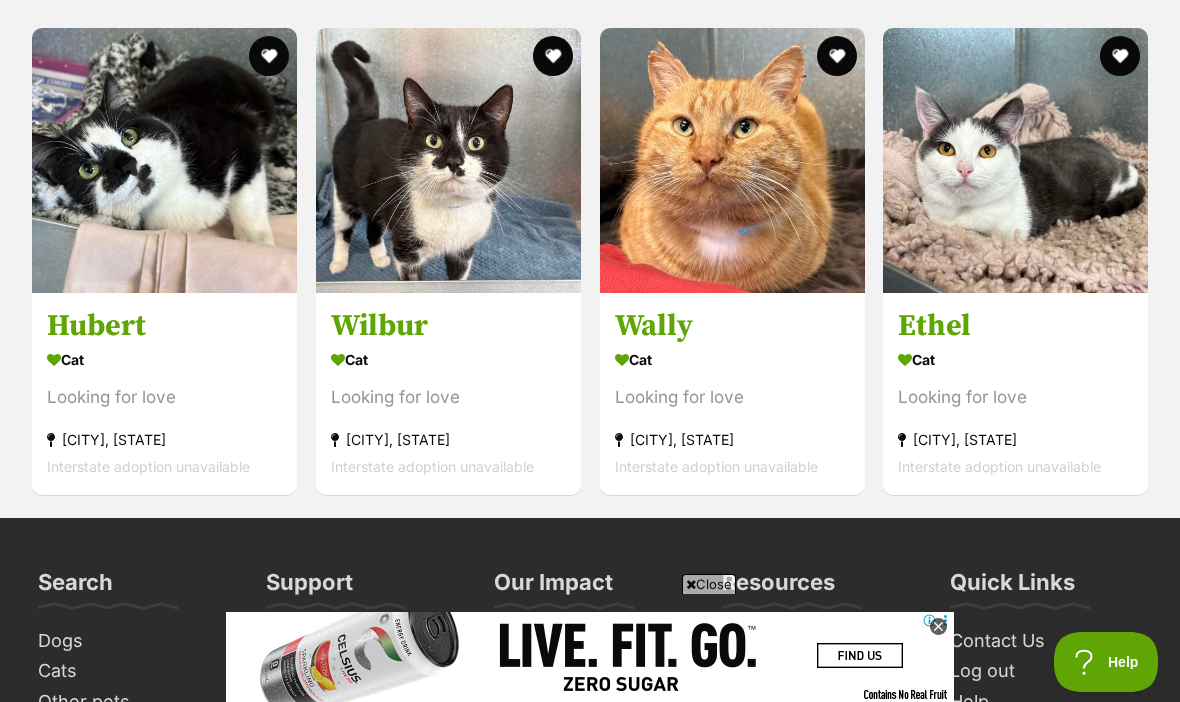 click at bounding box center (1015, 160) 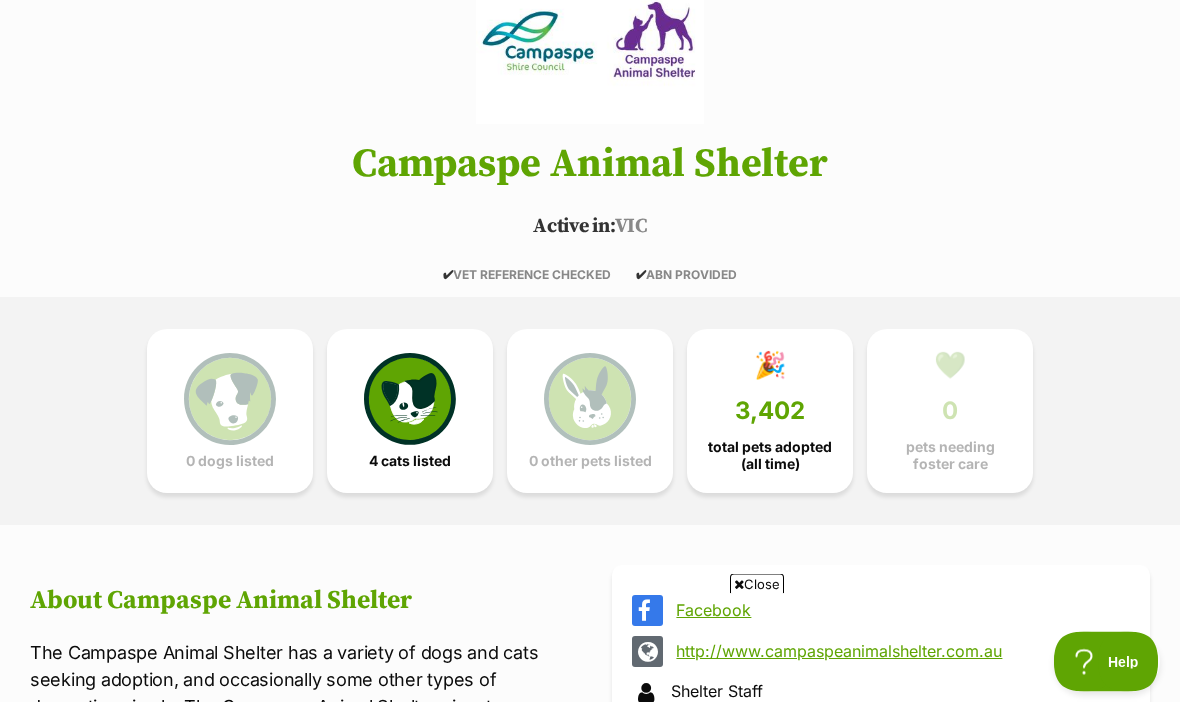 scroll, scrollTop: 228, scrollLeft: 0, axis: vertical 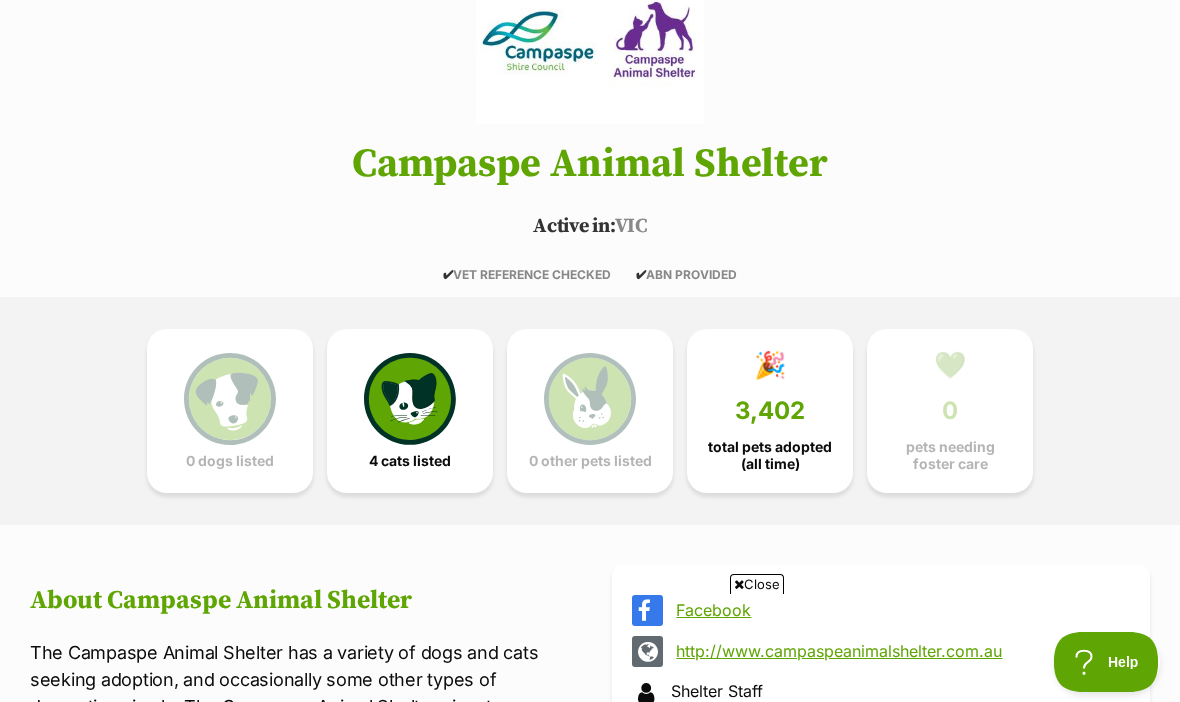 click on "🎉
3,402
total pets adopted (all time)" at bounding box center (770, 411) 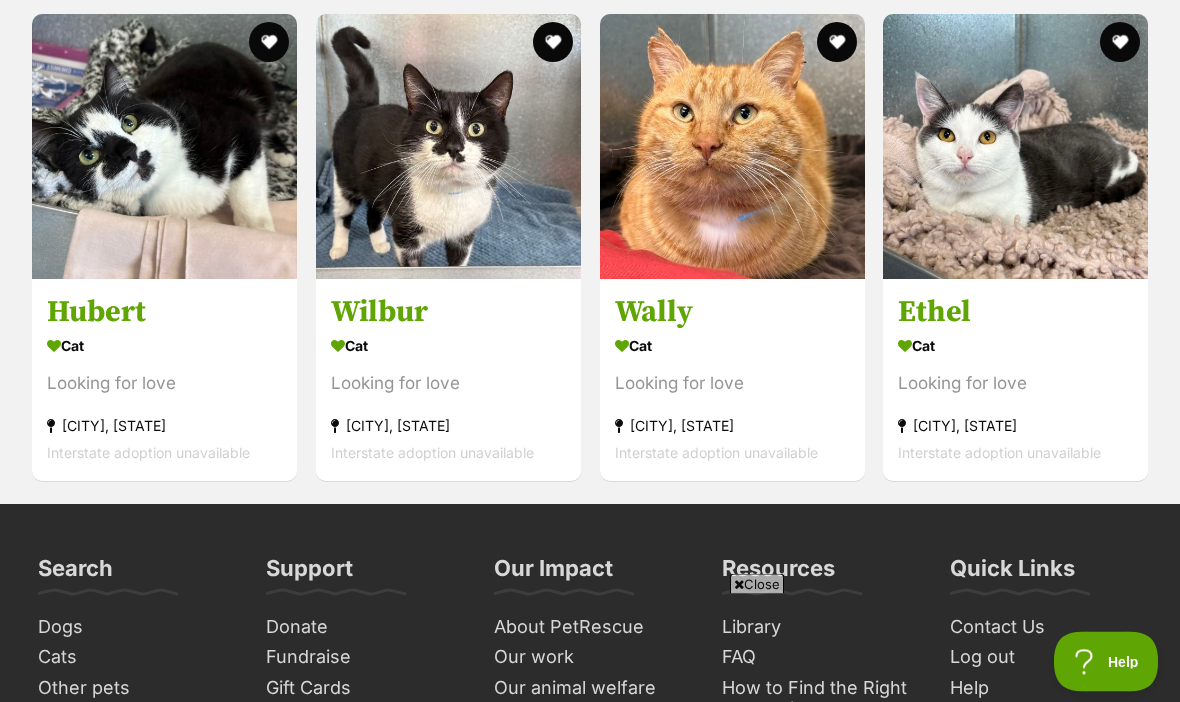 scroll, scrollTop: 1990, scrollLeft: 0, axis: vertical 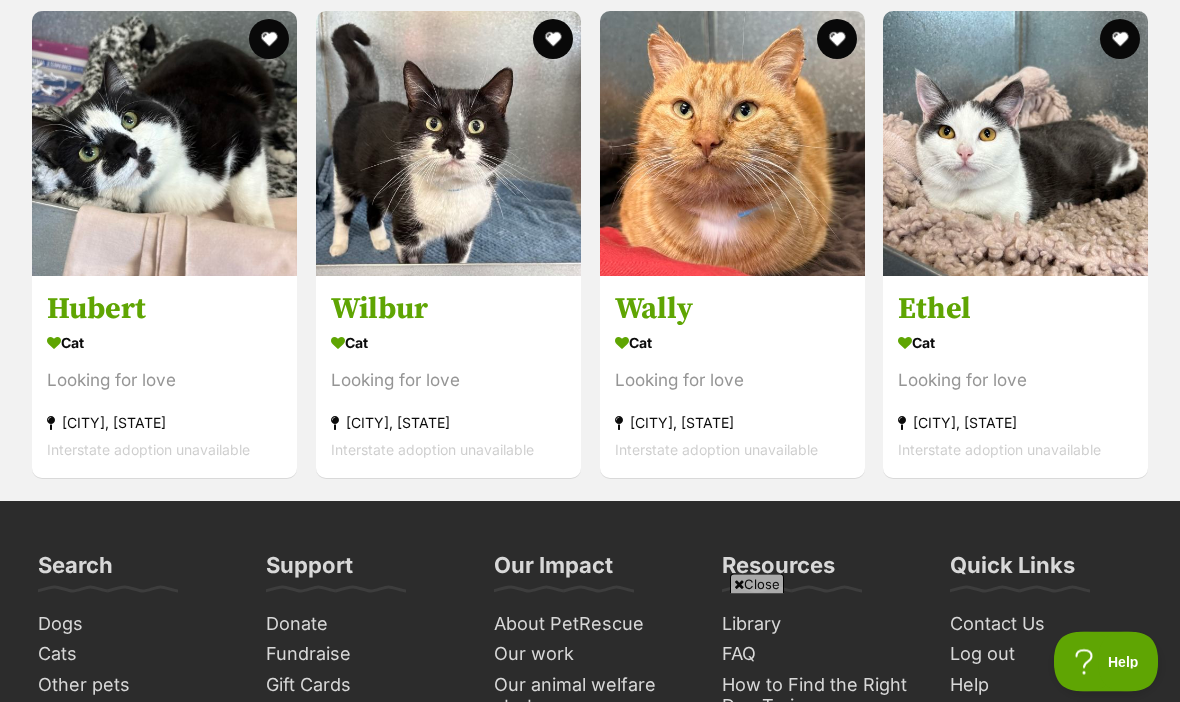 click at bounding box center [448, 144] 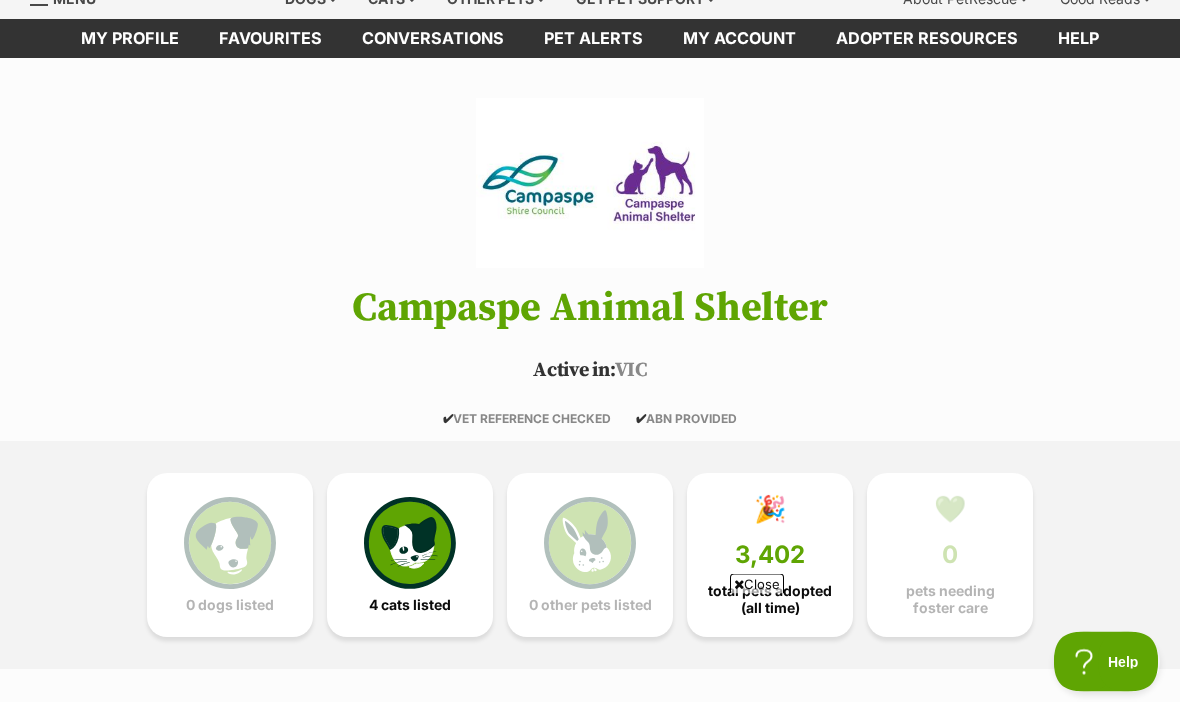 scroll, scrollTop: 0, scrollLeft: 0, axis: both 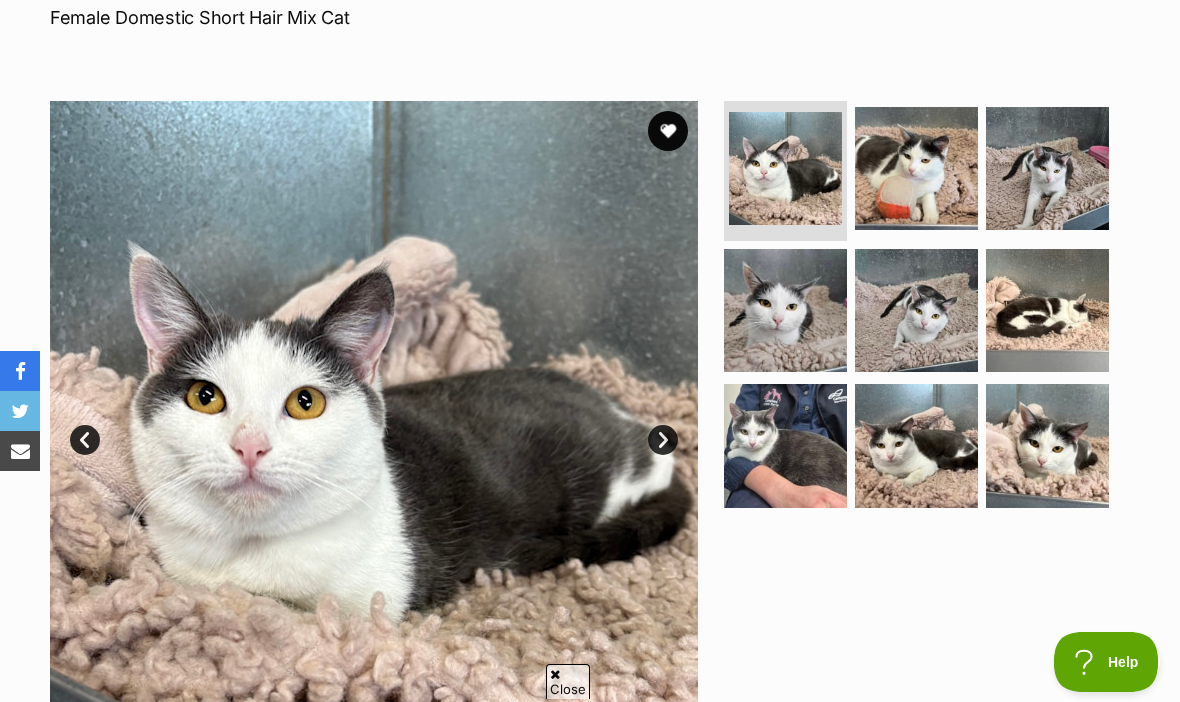 click at bounding box center [916, 168] 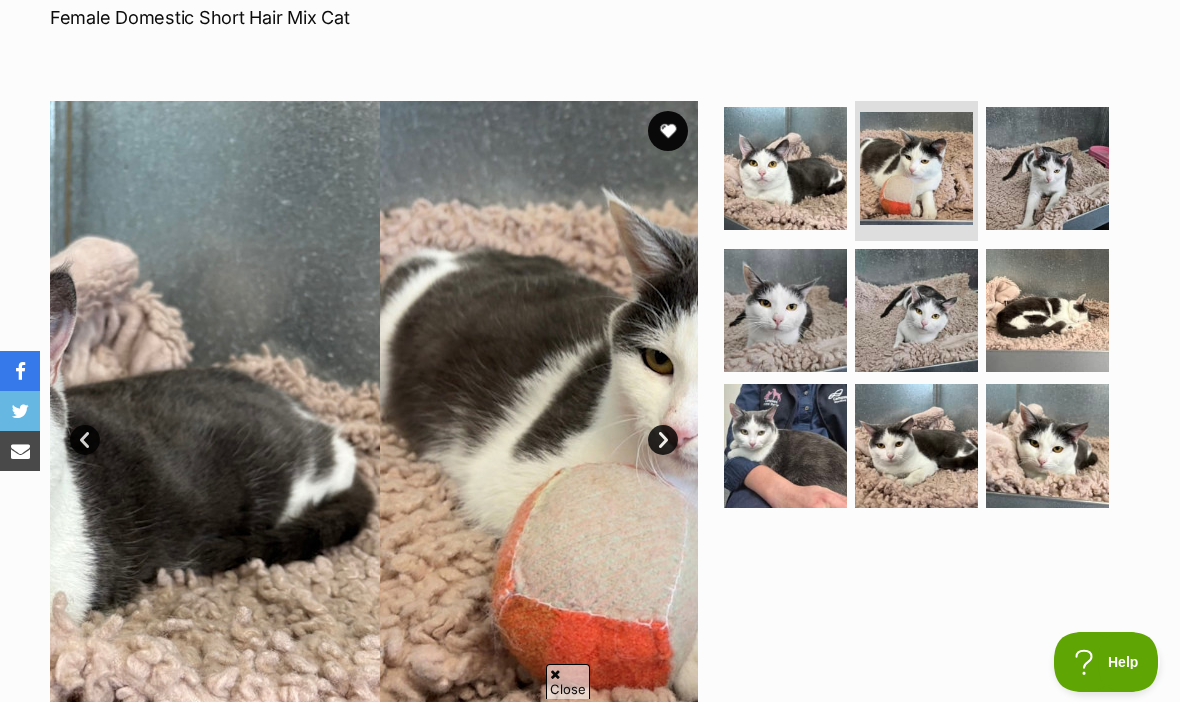 scroll, scrollTop: 0, scrollLeft: 0, axis: both 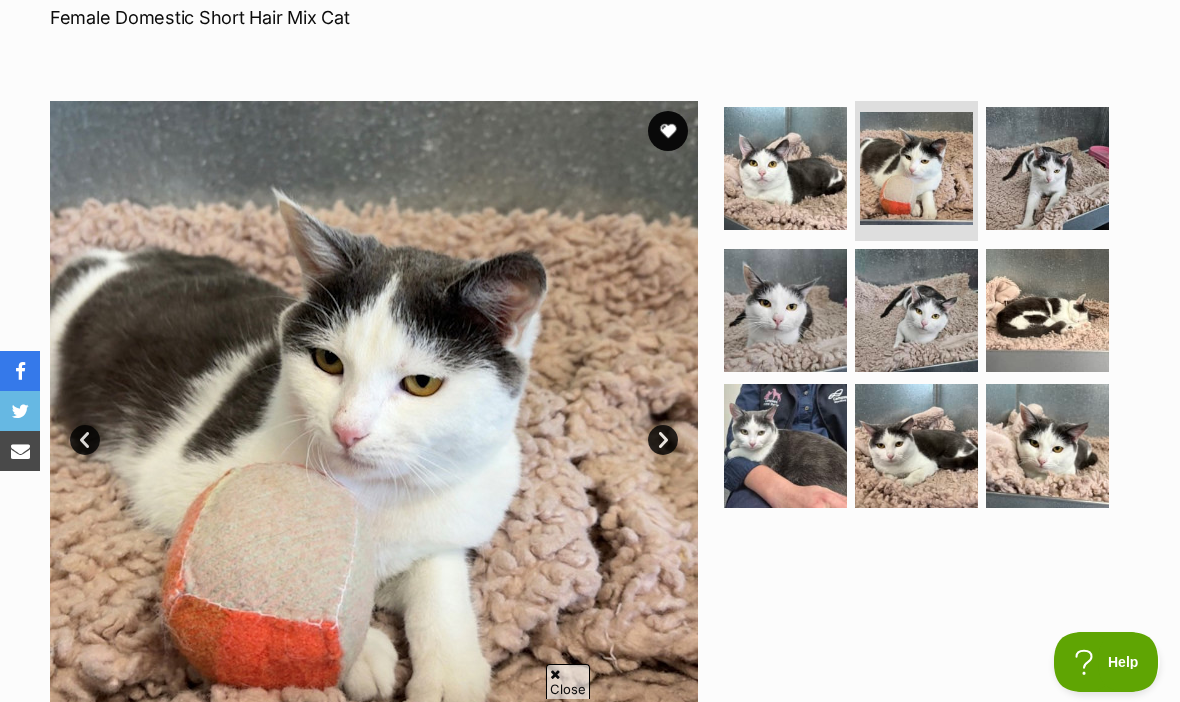 click at bounding box center (1047, 168) 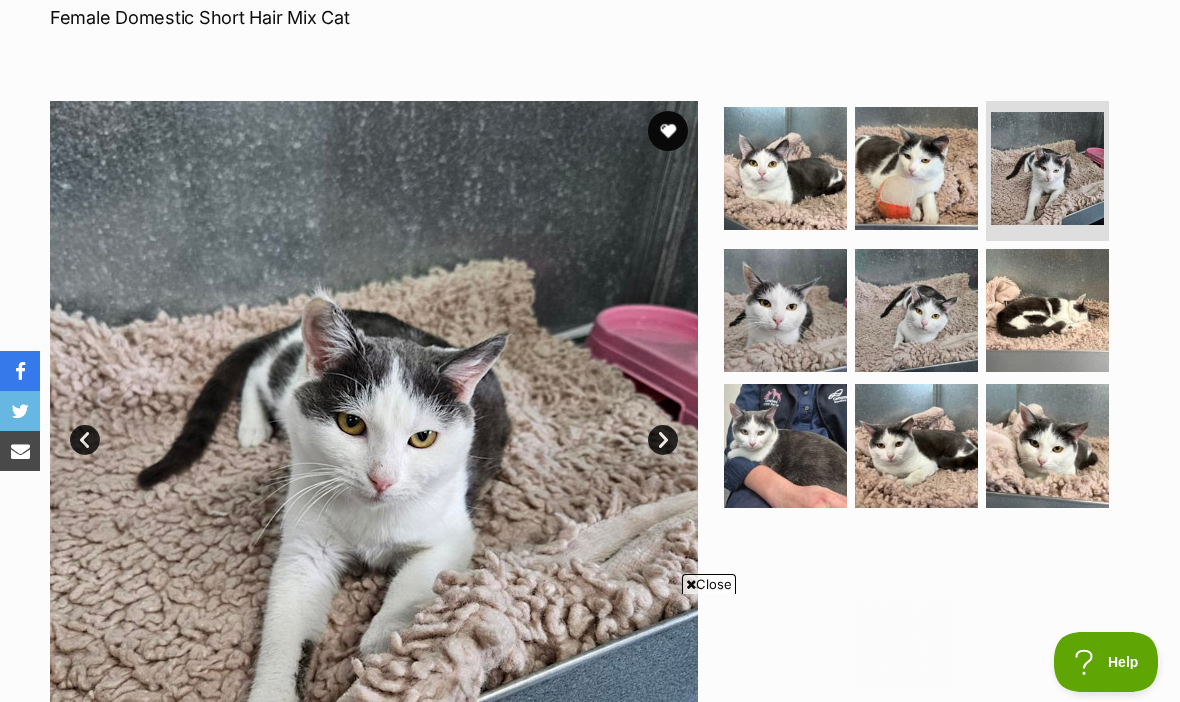 scroll, scrollTop: 0, scrollLeft: 0, axis: both 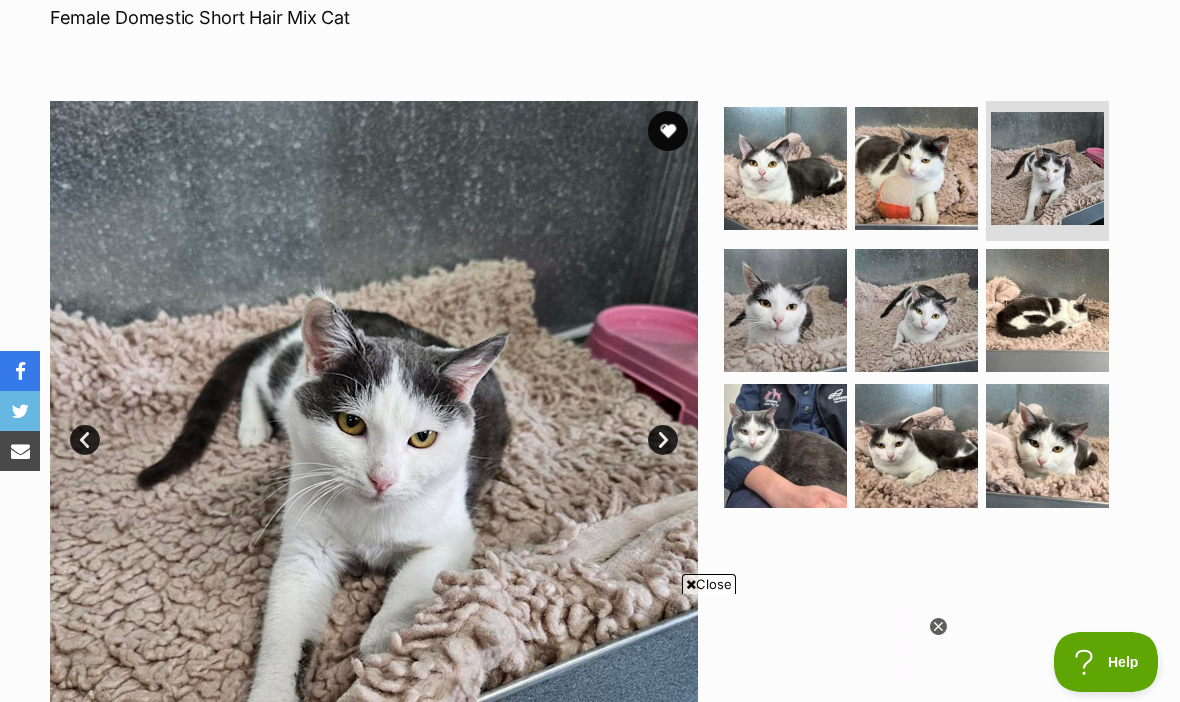 click at bounding box center [785, 310] 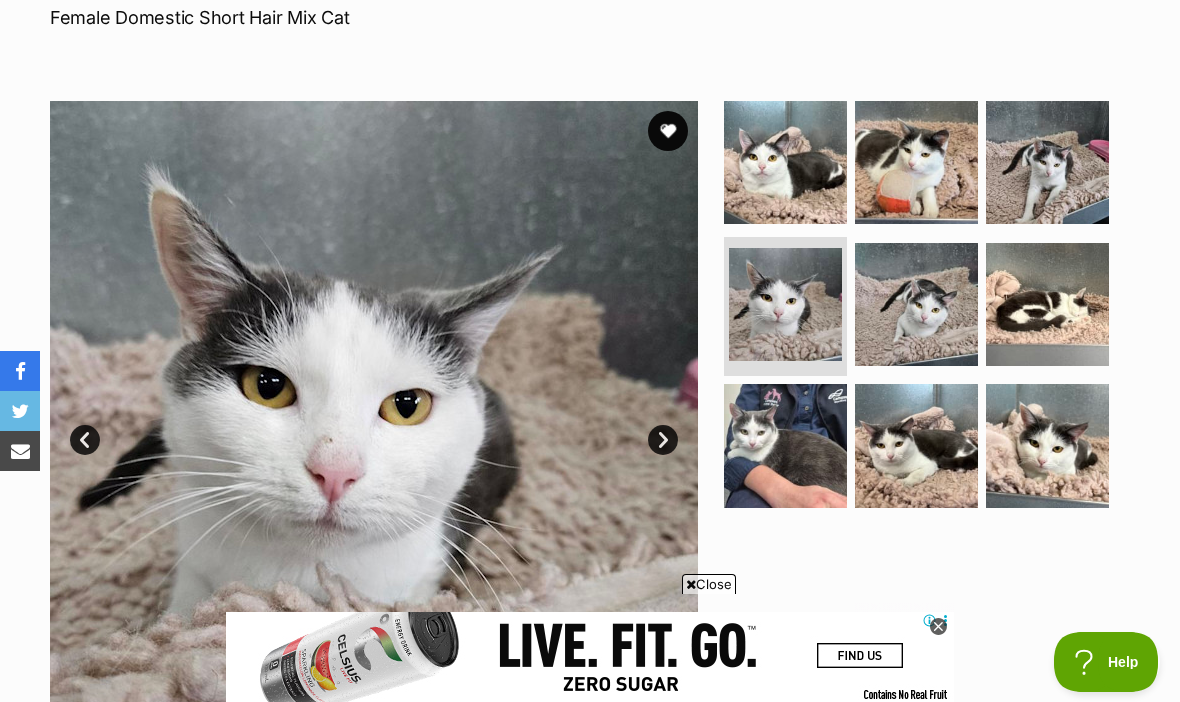 click at bounding box center (916, 304) 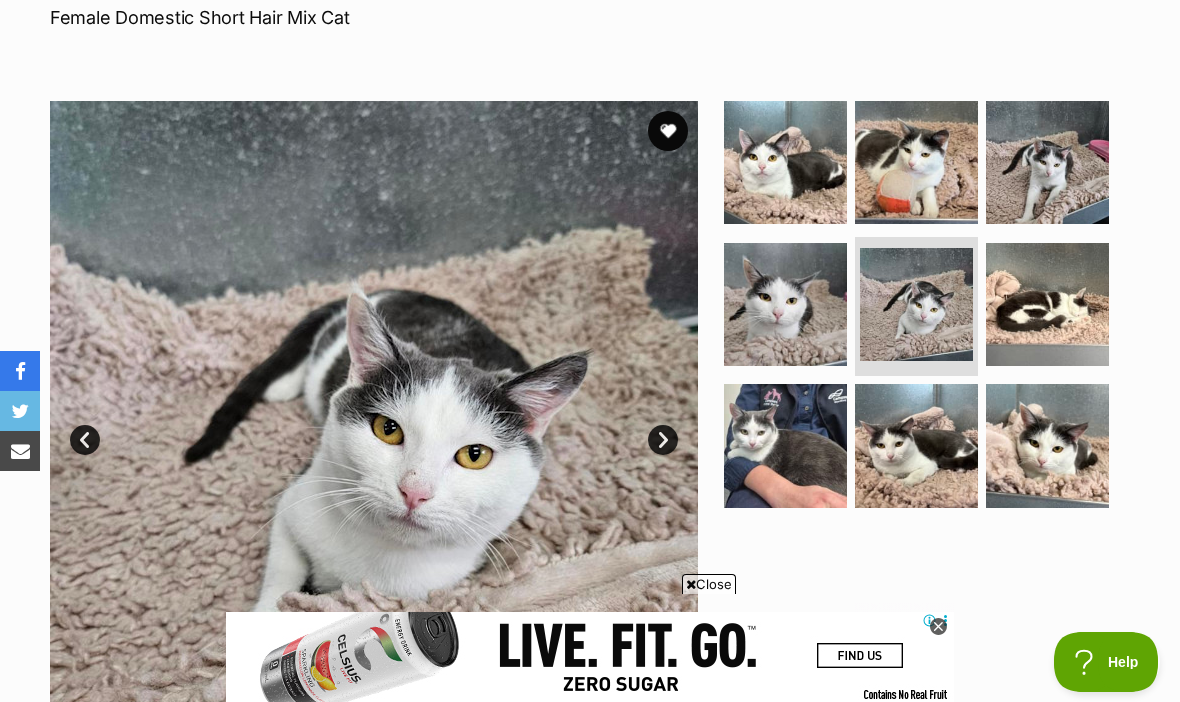 click at bounding box center [1047, 304] 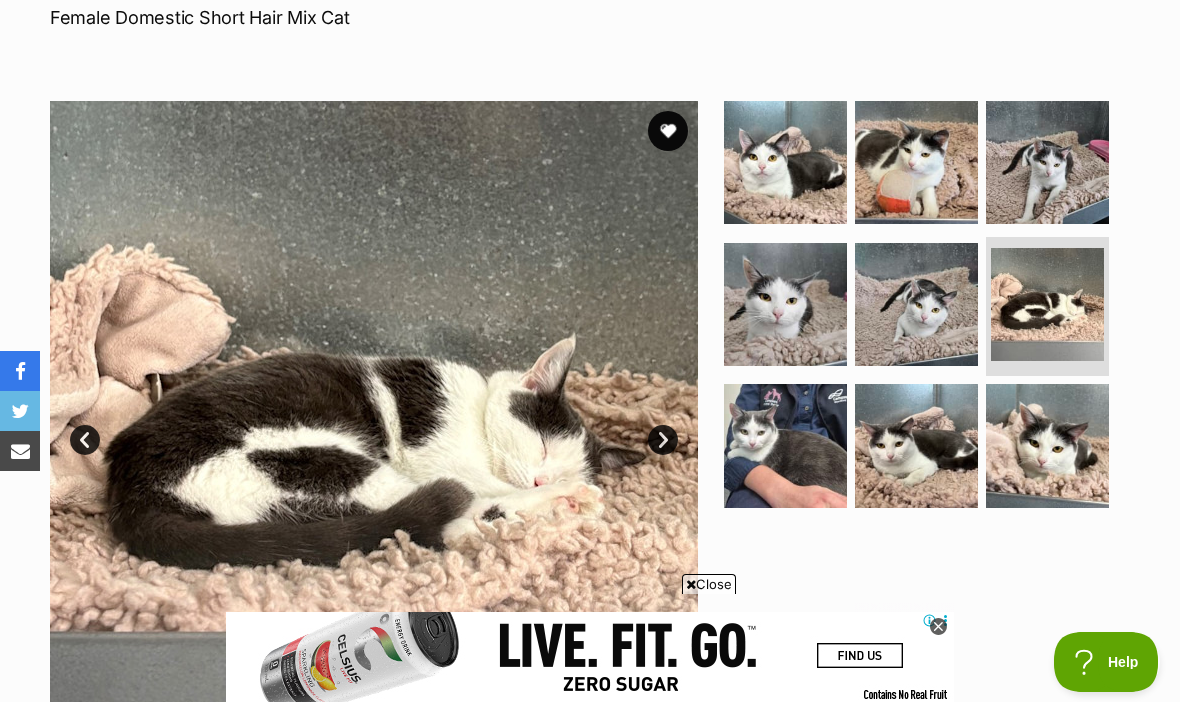 click at bounding box center [785, 445] 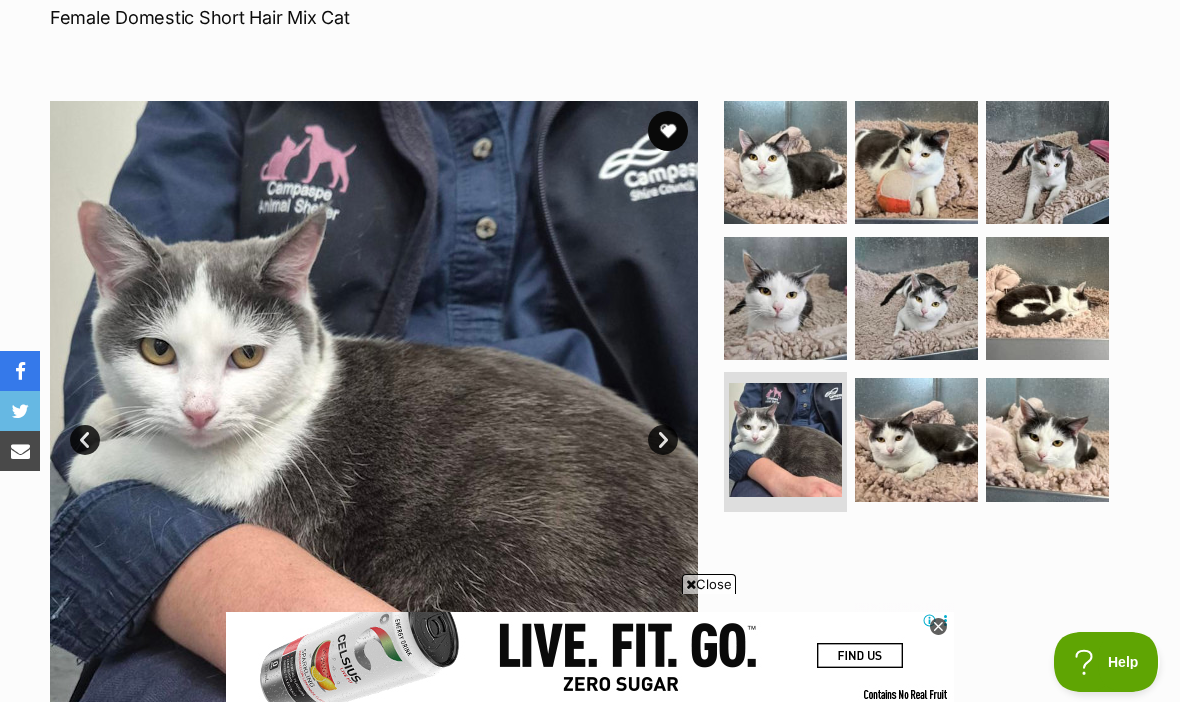 click at bounding box center (916, 439) 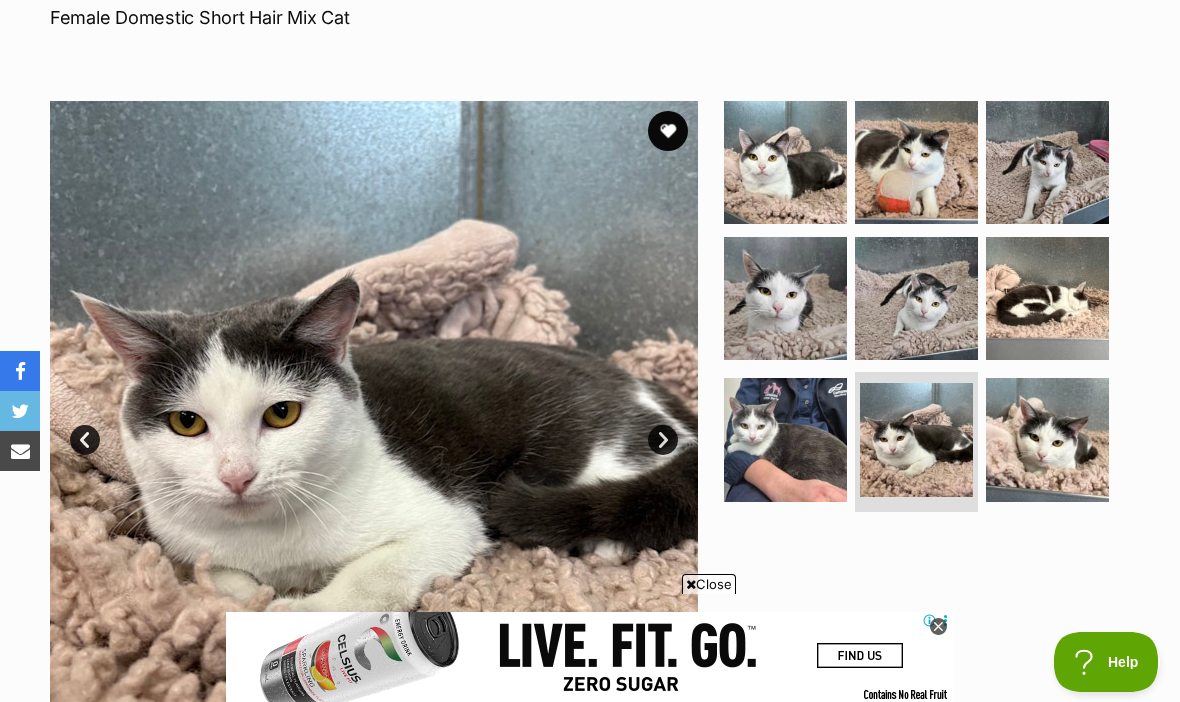click at bounding box center [1047, 439] 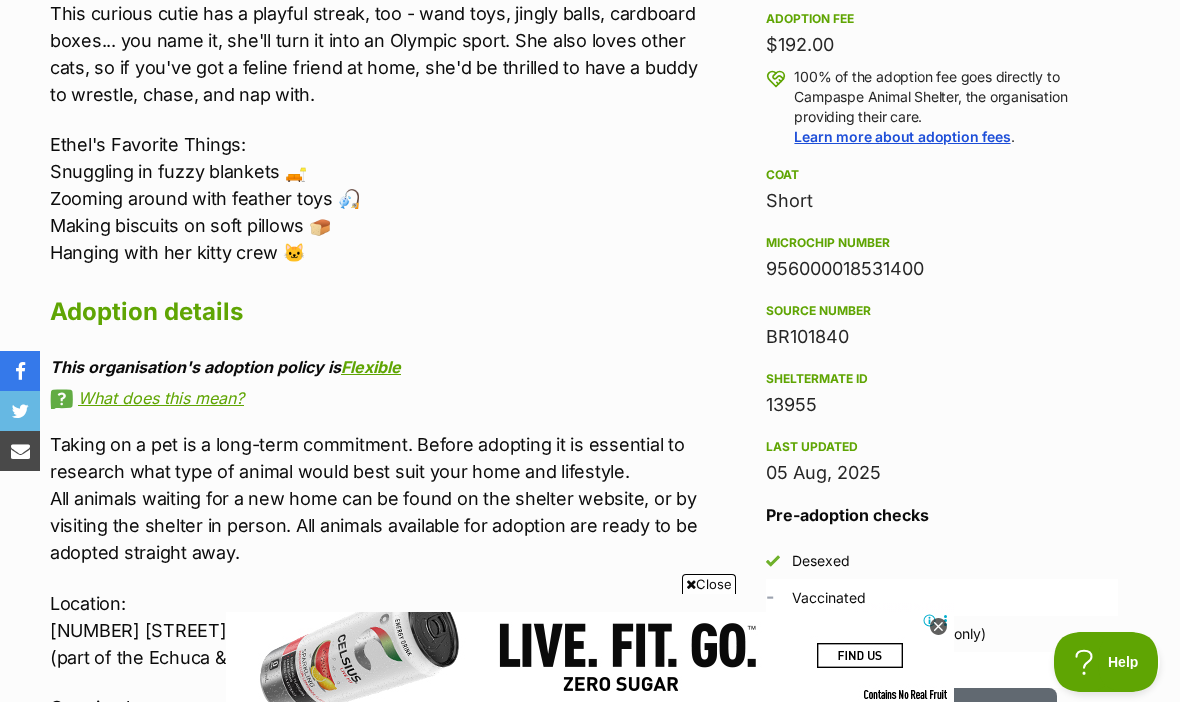 scroll, scrollTop: 1474, scrollLeft: 0, axis: vertical 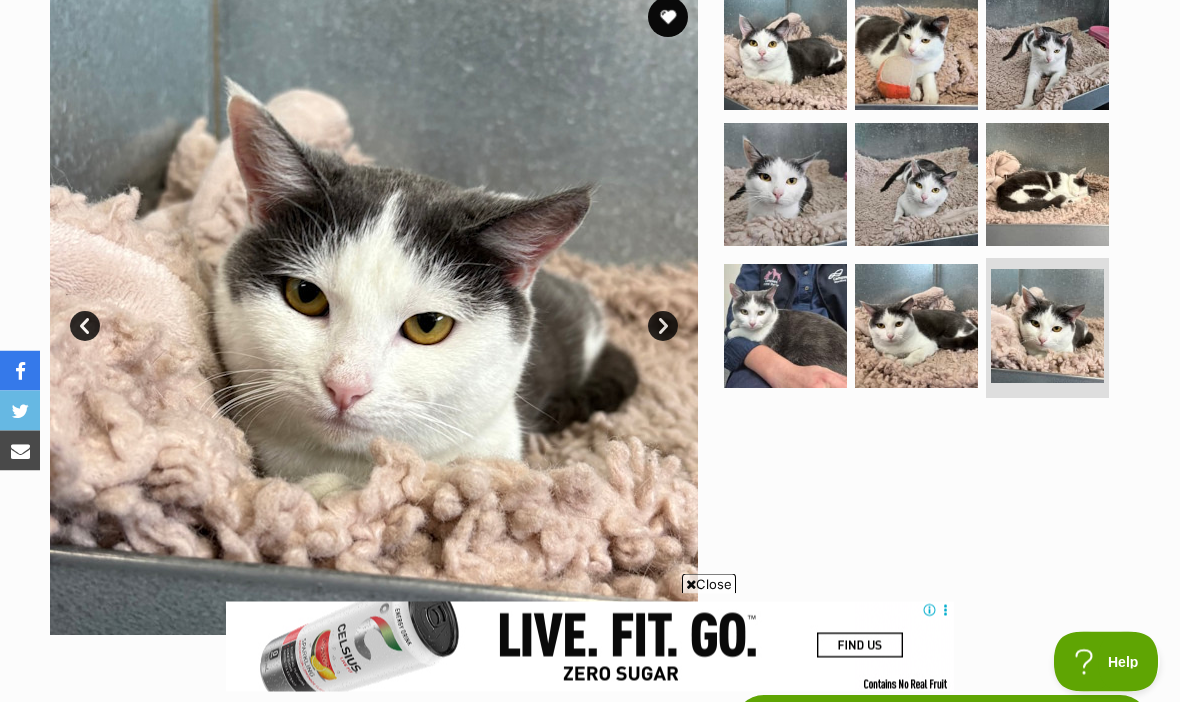 click on "Next" at bounding box center (663, 327) 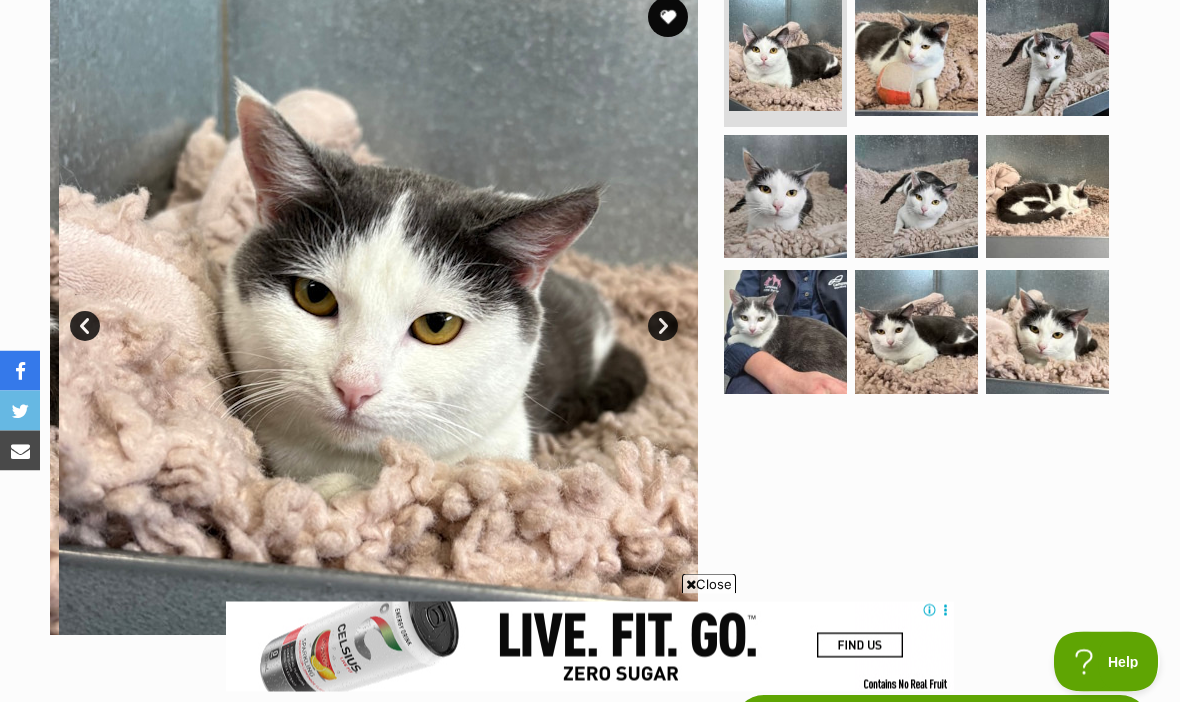 scroll, scrollTop: 429, scrollLeft: 0, axis: vertical 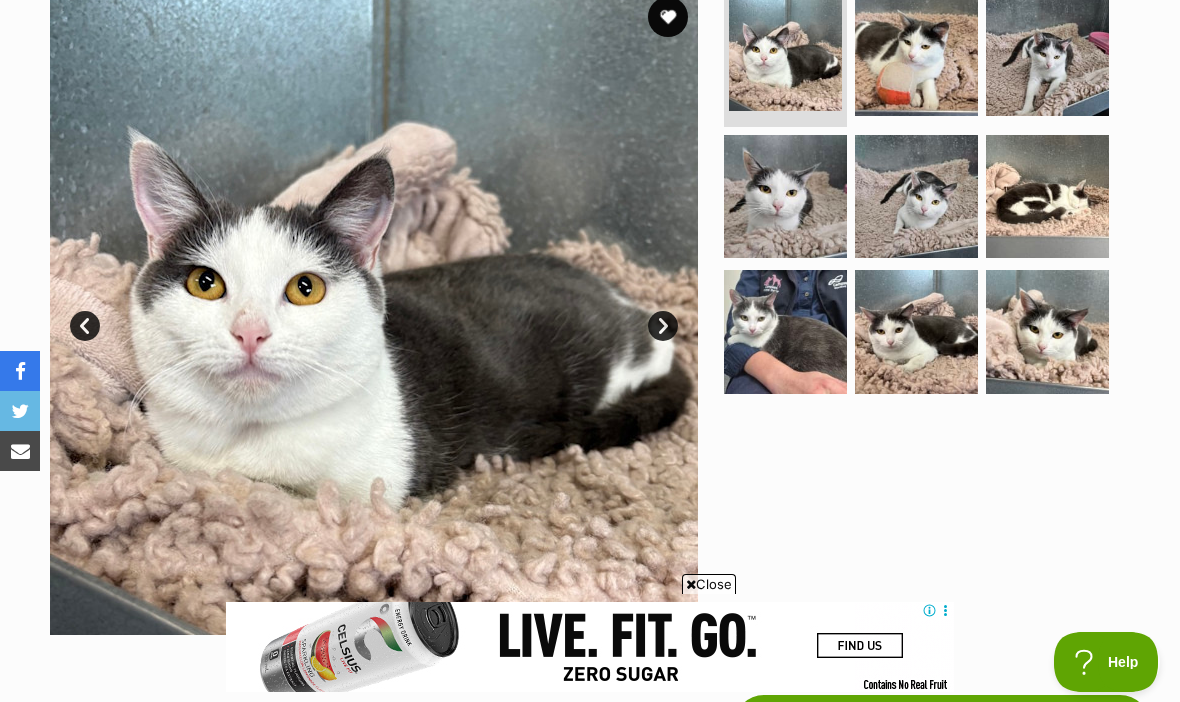 click on "Next" at bounding box center (663, 326) 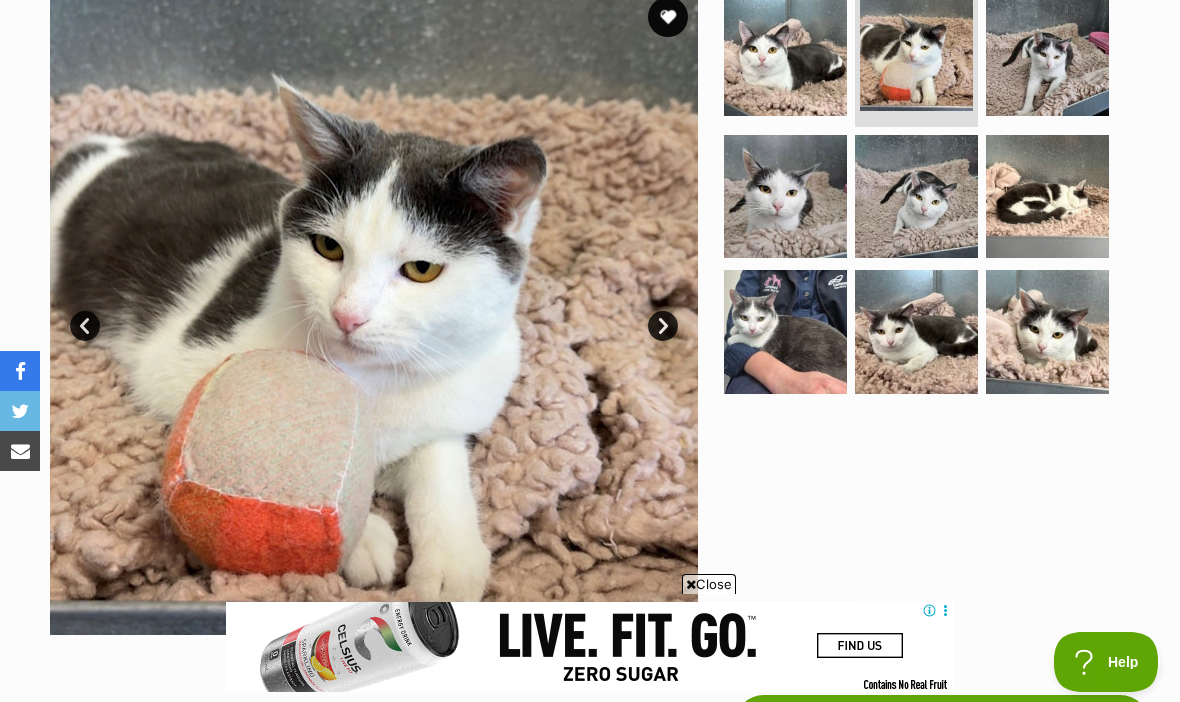 click on "Next" at bounding box center (663, 326) 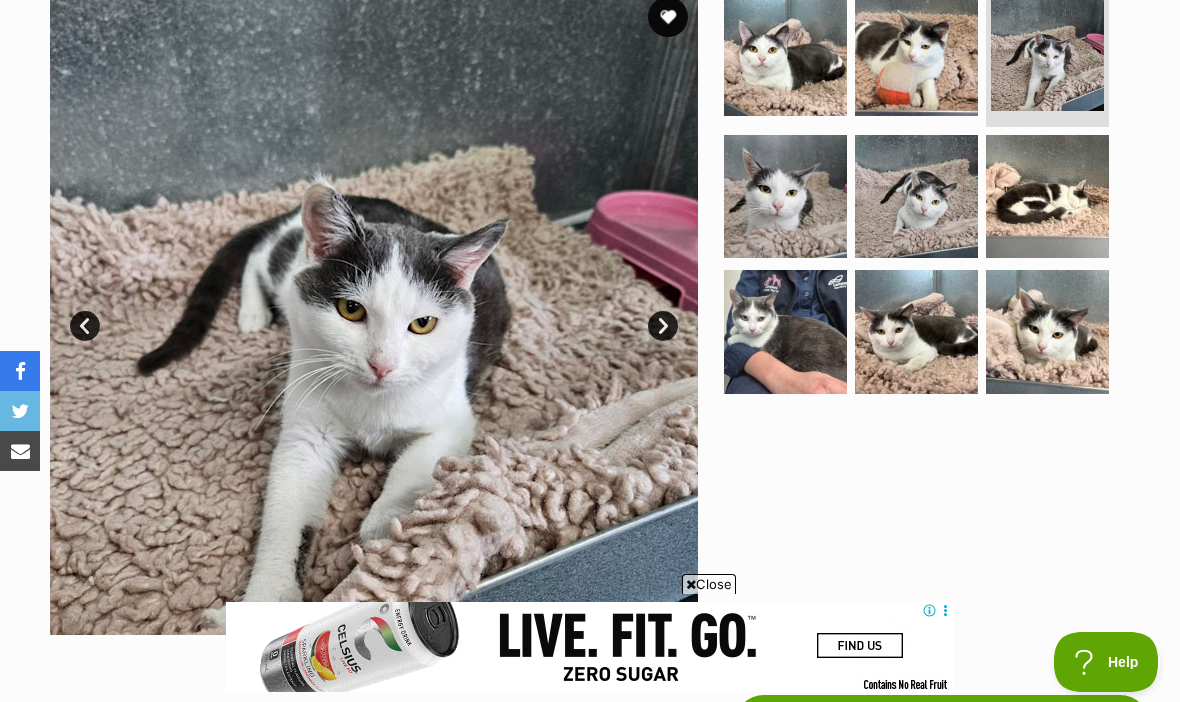 click on "Next" at bounding box center (663, 326) 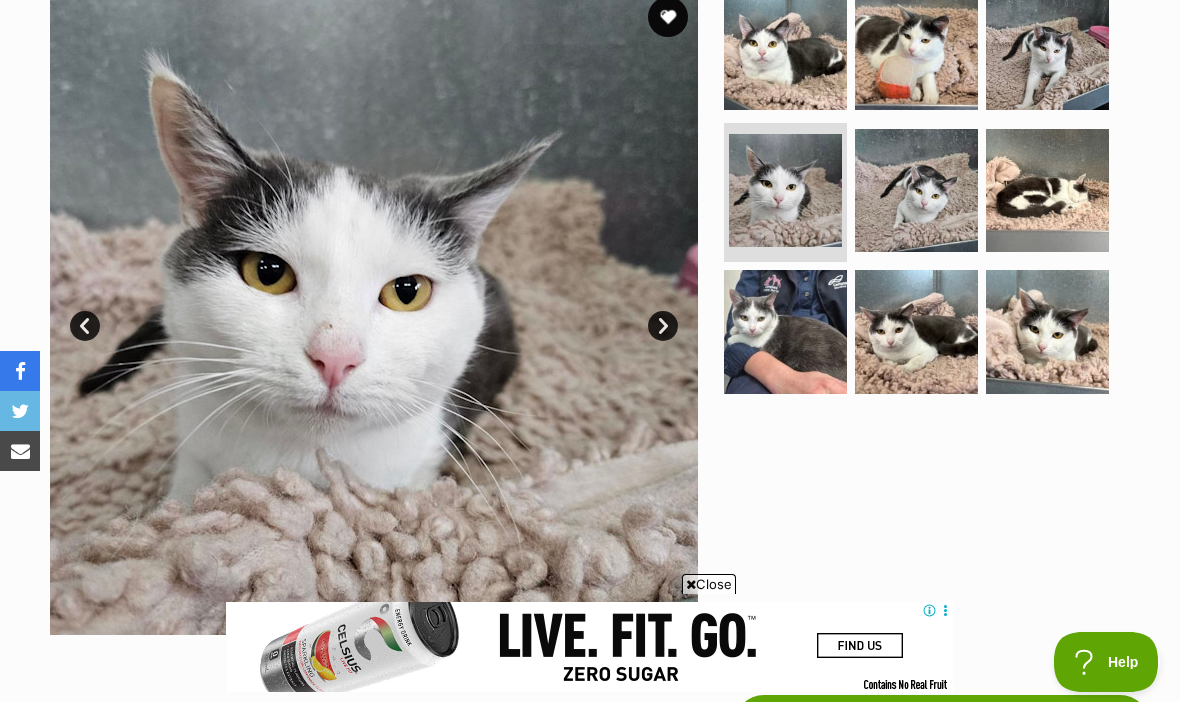 click on "Next" at bounding box center [663, 326] 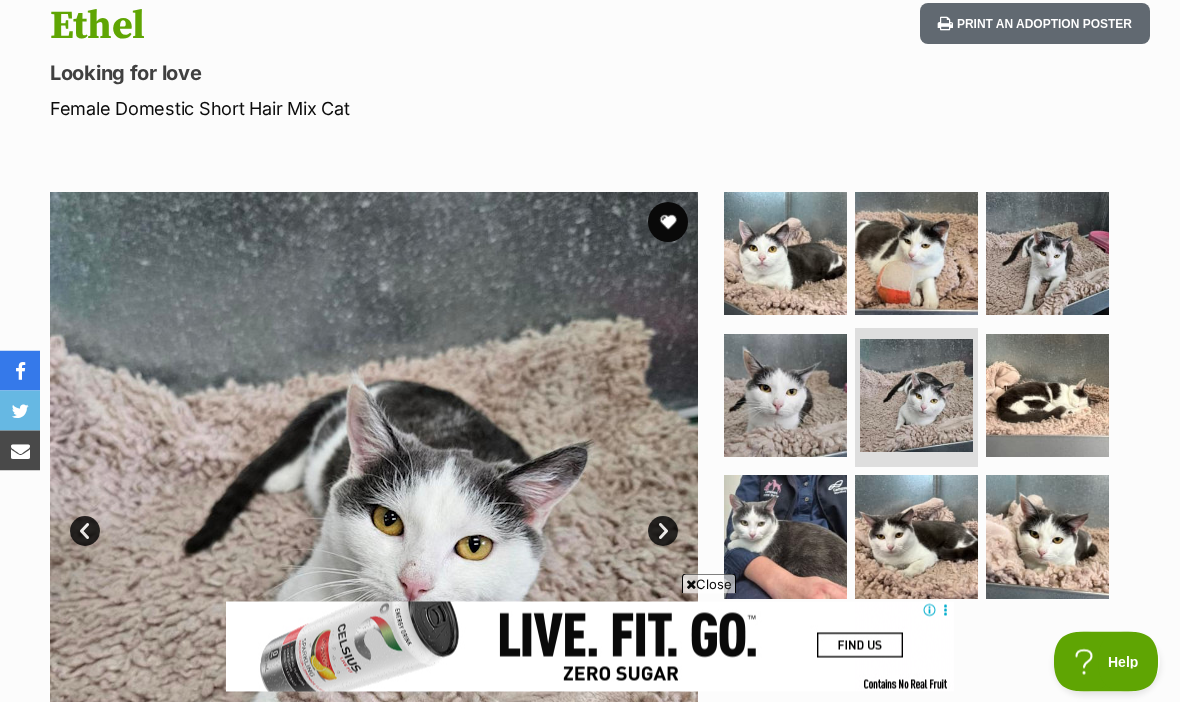 scroll, scrollTop: 0, scrollLeft: 0, axis: both 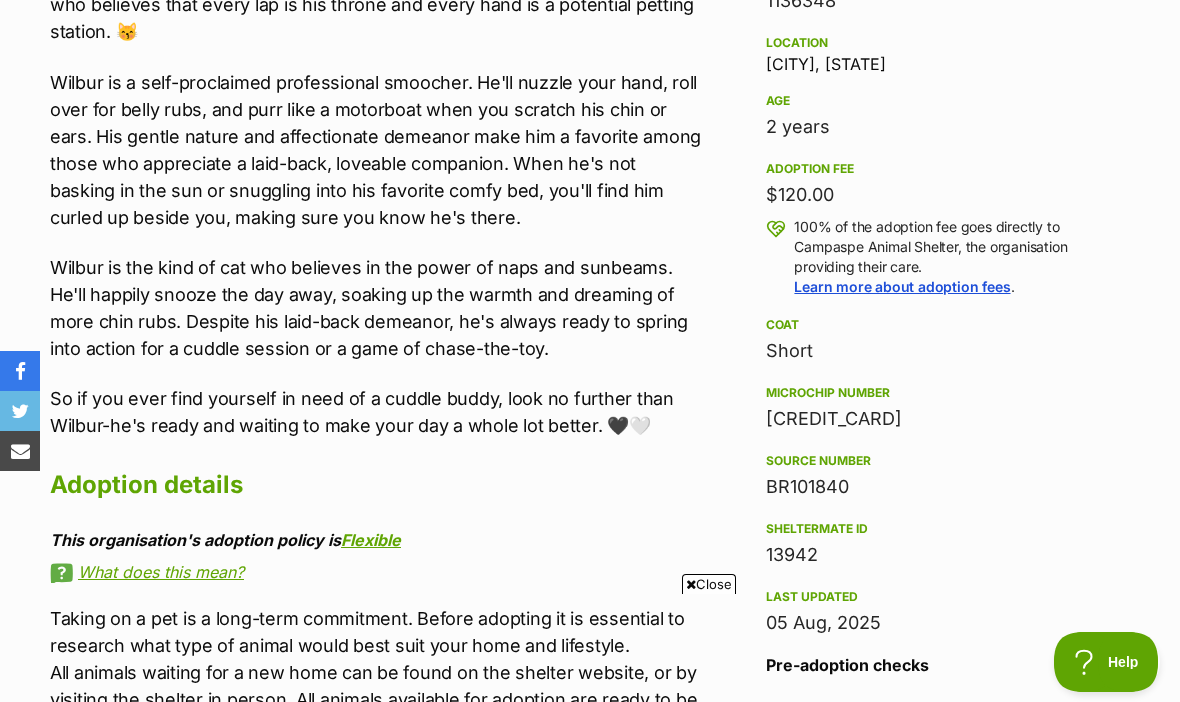 click on "About Wilbur
🐾 Meet Wilbur, the Big Black & White Smoocher 🐾
If you think you've met a cat who loves attention, wait until you meet Wilbur. This big gentleman is the definition of a cuddle magnet. He's the kind of cat who believes that every lap is his throne and every hand is a potential petting station. 😽
Wilbur is a self-proclaimed professional smoocher. He'll nuzzle your hand, roll over for belly rubs, and purr like a motorboat when you scratch his chin or ears. His gentle nature and affectionate demeanor make him a favorite among those who appreciate a laid-back, loveable companion. When he's not basking in the sun or snuggling into his favorite comfy bed, you'll find him curled up beside you, making sure you know he's there.
So if you ever find yourself in need of a cuddle buddy, look no further than Wilbur-he's ready and waiting to make your day a whole lot better. 🖤🤍
Adoption details
This organisation's adoption policy is
Flexible
What does this mean?" at bounding box center (366, 656) 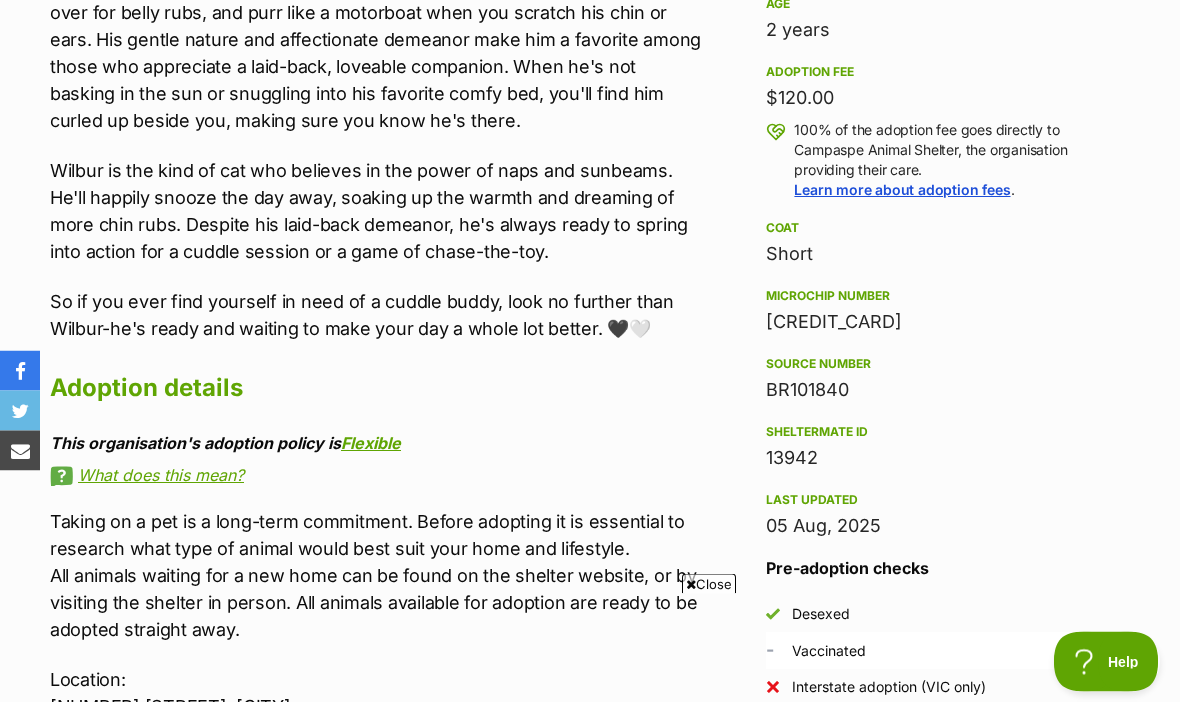 scroll, scrollTop: 1407, scrollLeft: 0, axis: vertical 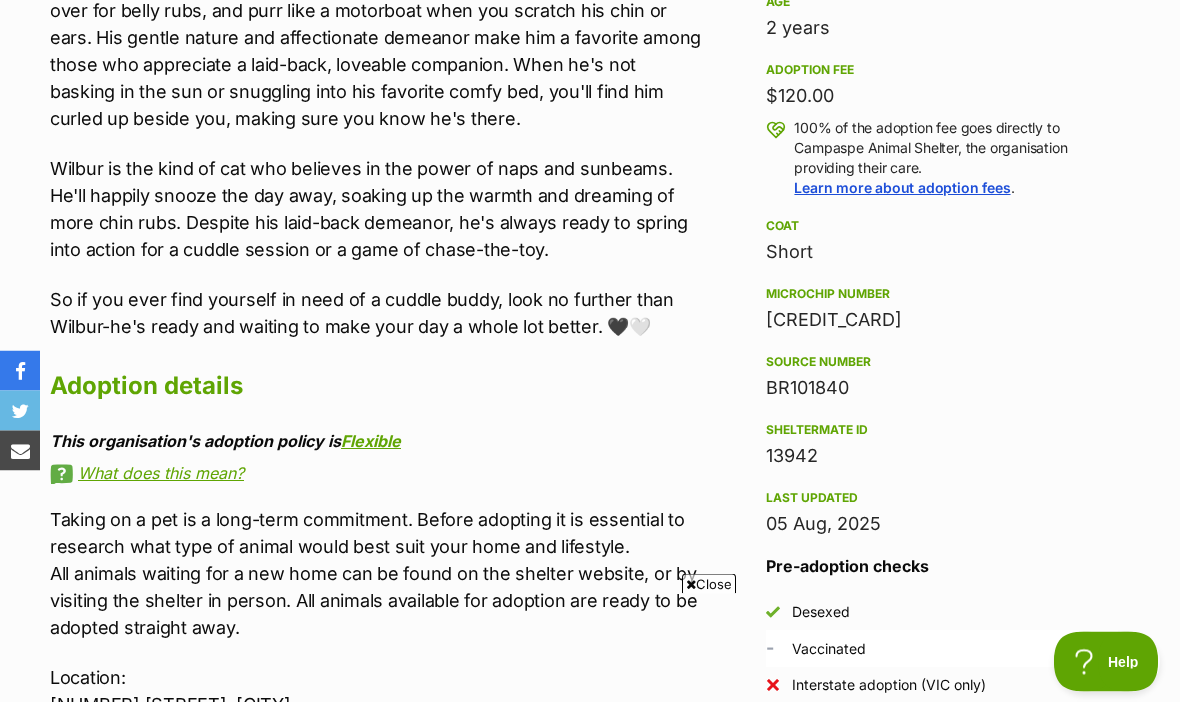 click on "Advertisement
Adoption information
I've been adopted!
This pet is no longer available
On Hold
Click to show phone number
Find available pets like this!
Rescue group
Campaspe Animal Shelter
PetRescue ID
1136348
Location
[CITY], [STATE]
Age
2 years
Adoption fee
$120.00
100% of the adoption fee goes directly to Campaspe Animal Shelter, the organisation providing their care.
Learn more about adoption fees .
Coat
Short
Microchip number
956000018533344
Source number
BR101840
Sheltermate ID
13942
Last updated
05 Aug, 2025
Pre-adoption checks
Desexed
-
Vaccinated
Interstate adoption (VIC only)
Wormed
About Wilbur
🐾 Meet Wilbur, the Big Black & White Smoocher 🐾
Adoption details
Flexible
Location:" at bounding box center (590, 818) 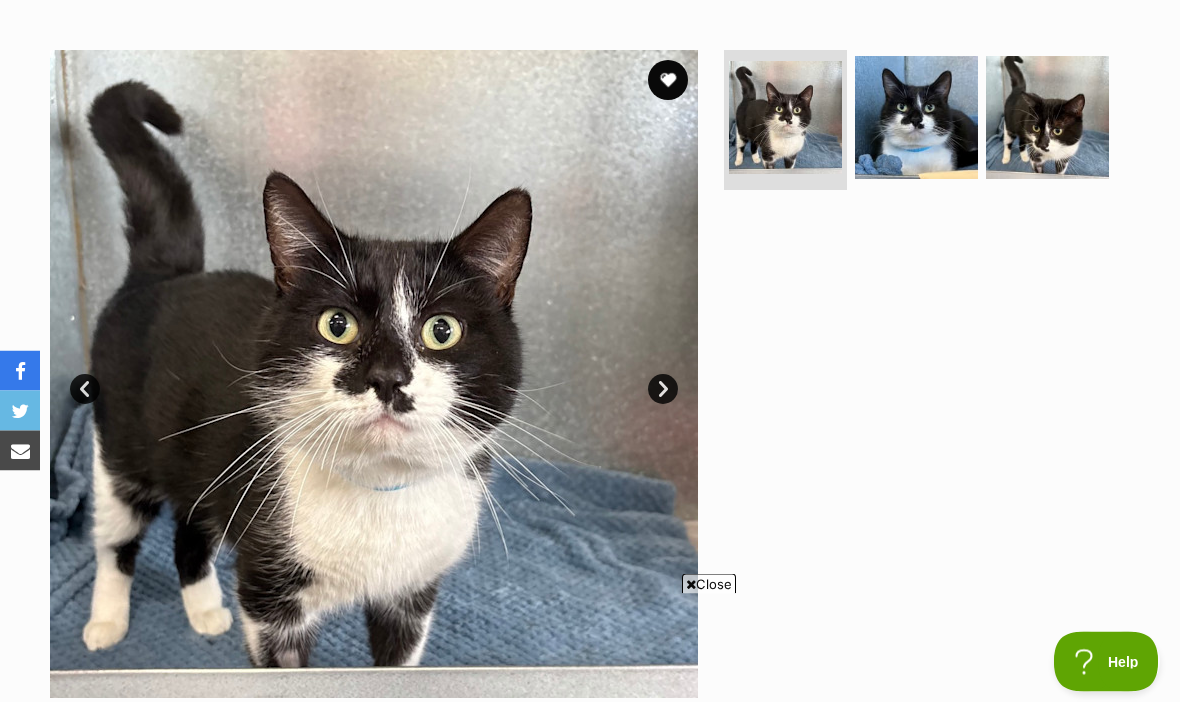 scroll, scrollTop: 366, scrollLeft: 0, axis: vertical 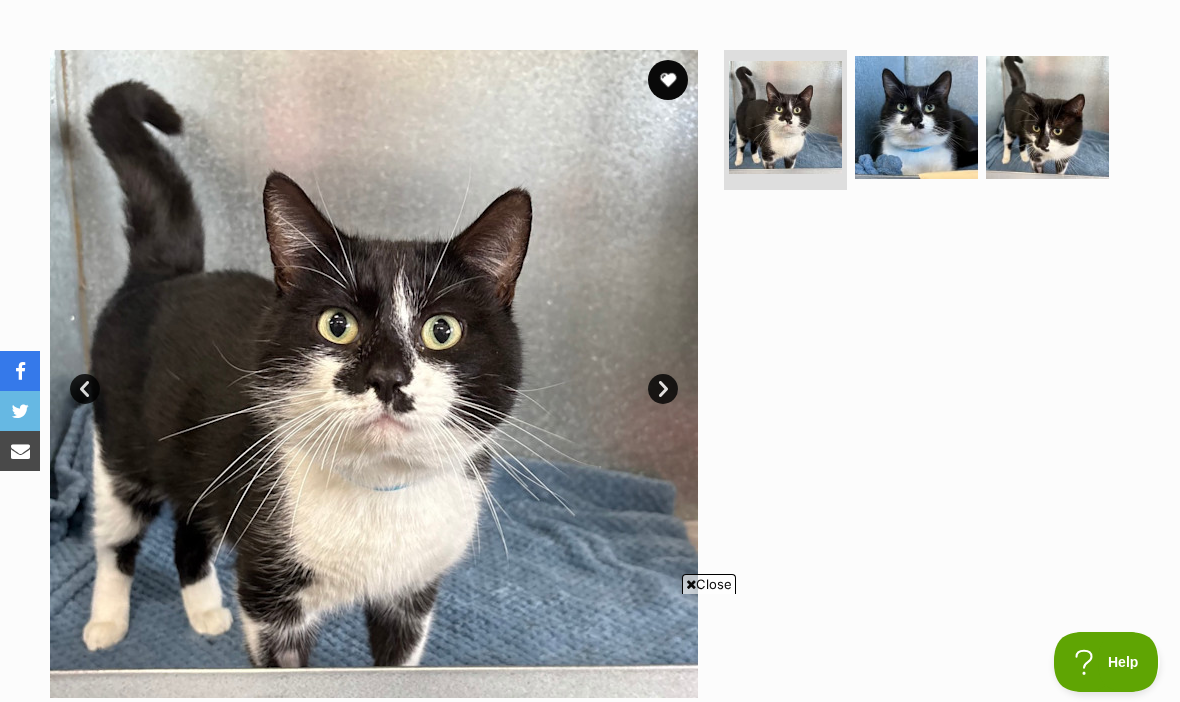 click on "Next" at bounding box center (663, 389) 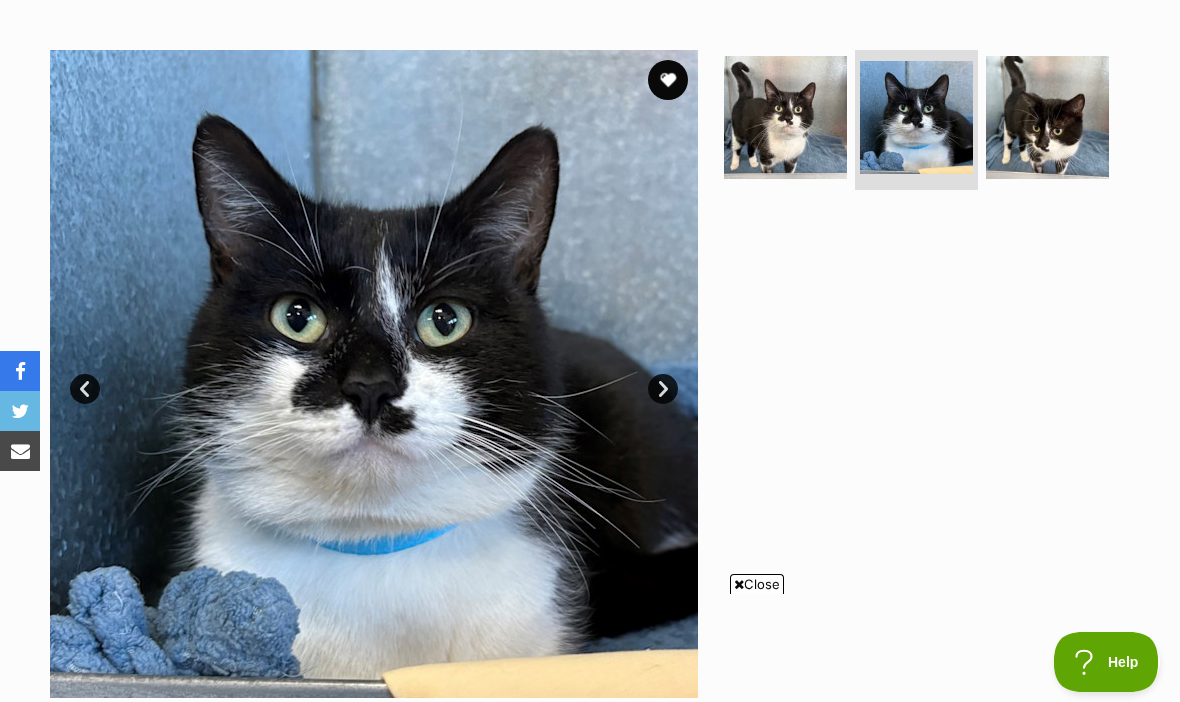 click on "Next" at bounding box center (663, 389) 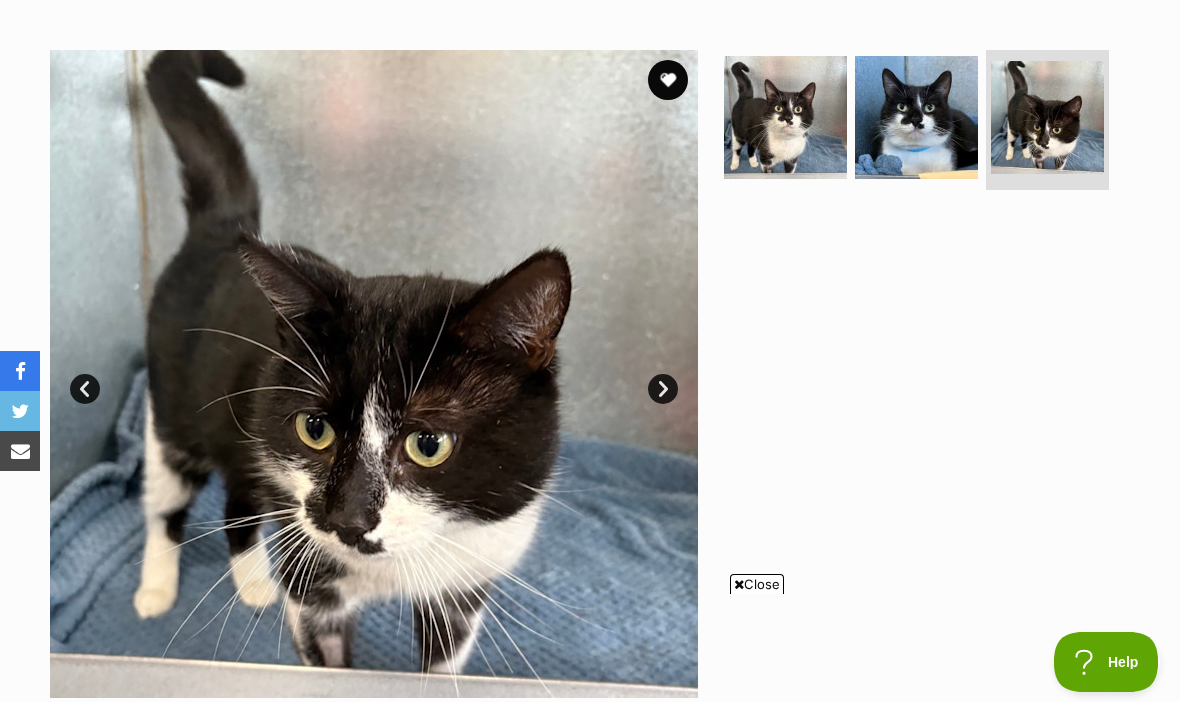 click at bounding box center (374, 374) 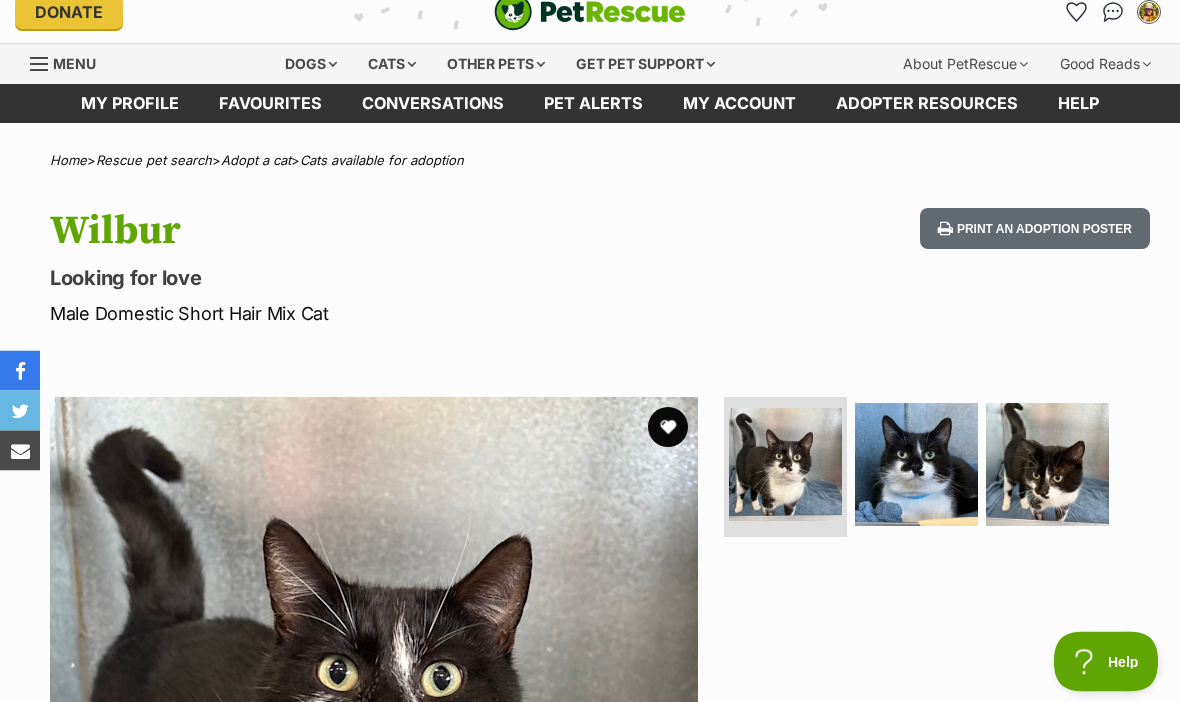 scroll, scrollTop: 0, scrollLeft: 0, axis: both 